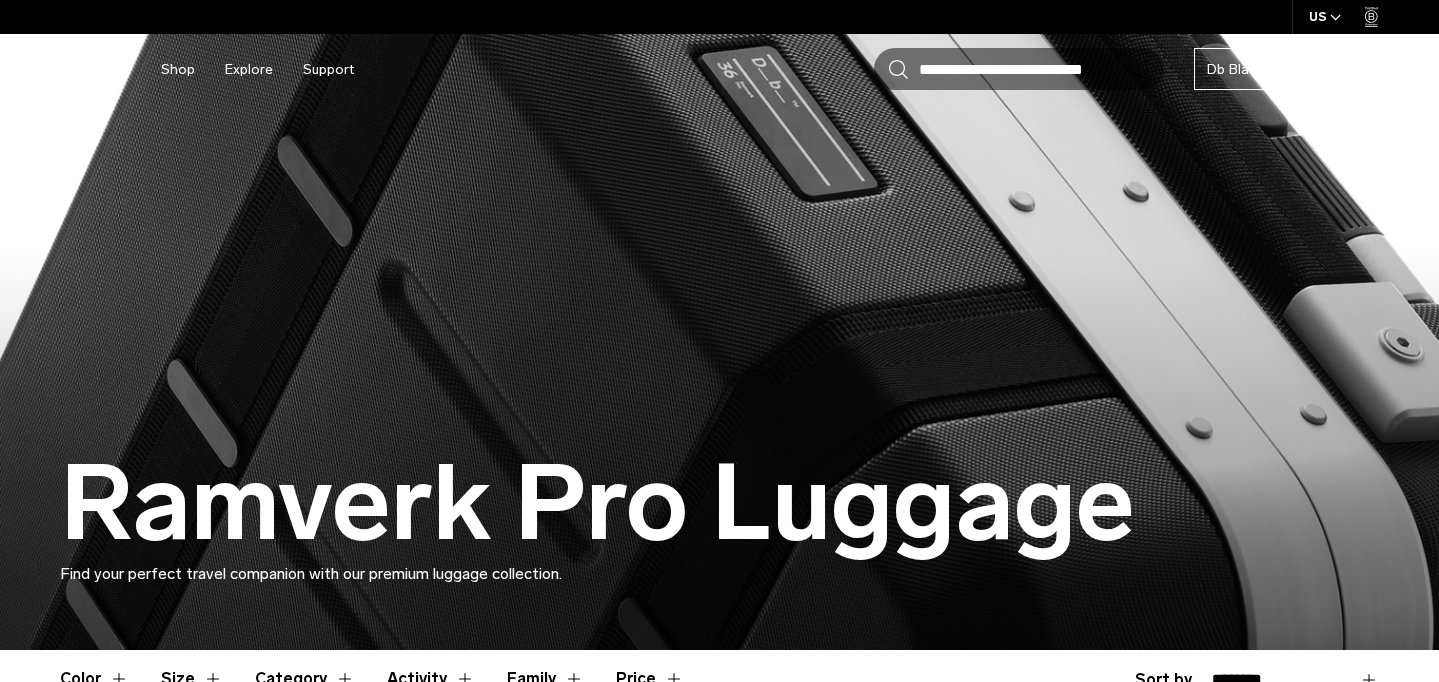 scroll, scrollTop: 0, scrollLeft: 0, axis: both 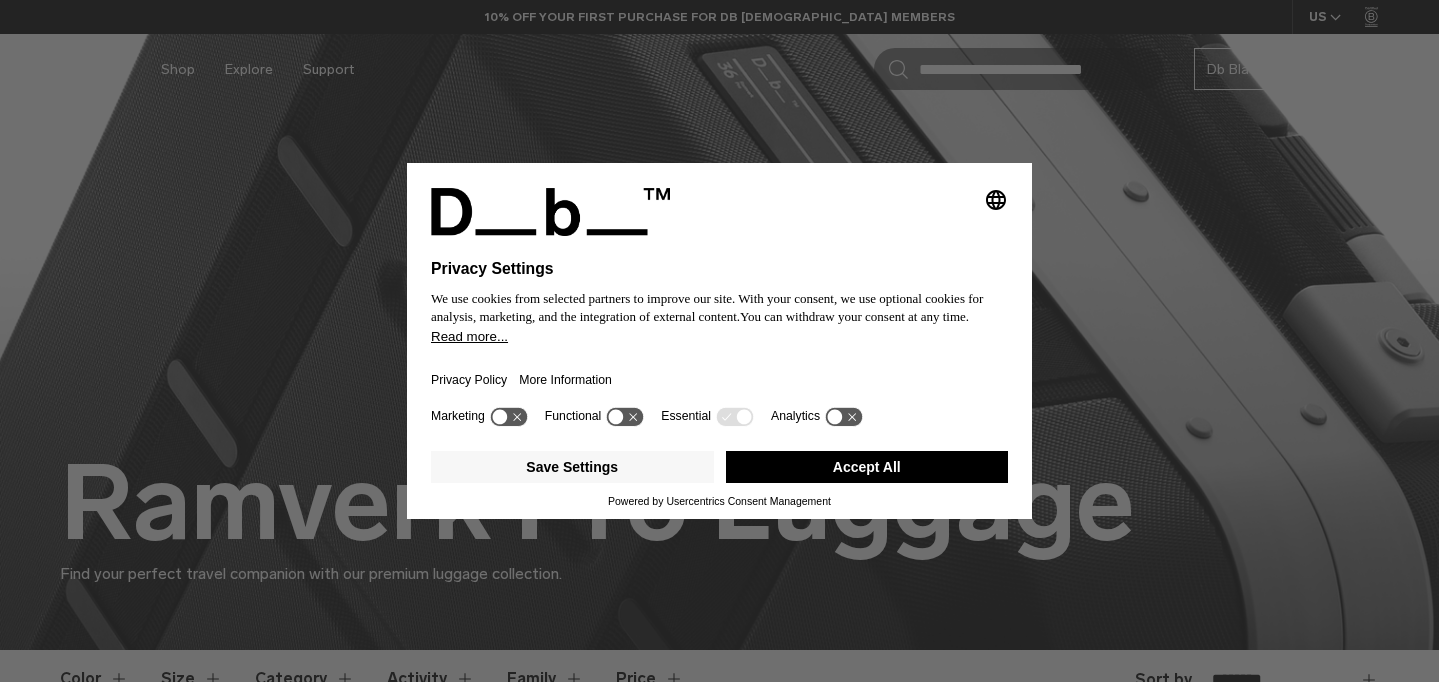 click on "Accept All" at bounding box center (867, 467) 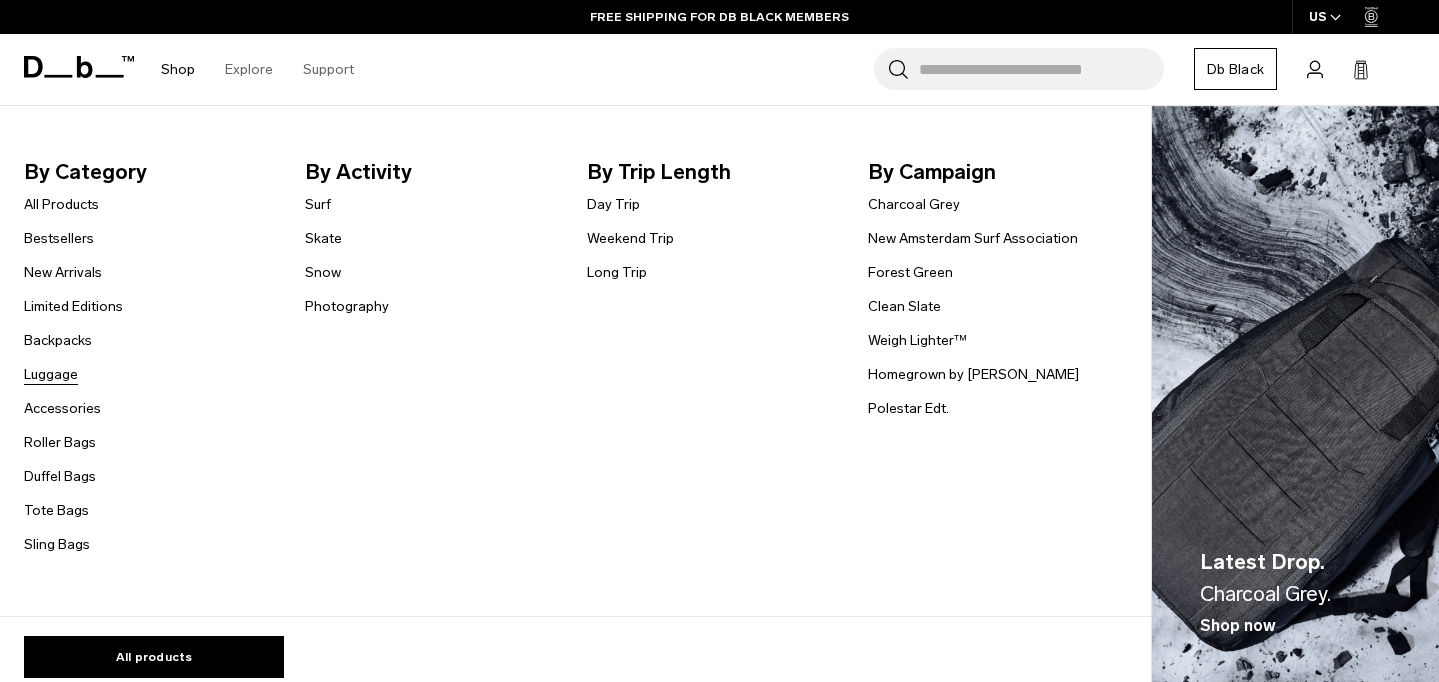 click on "Luggage" at bounding box center (51, 374) 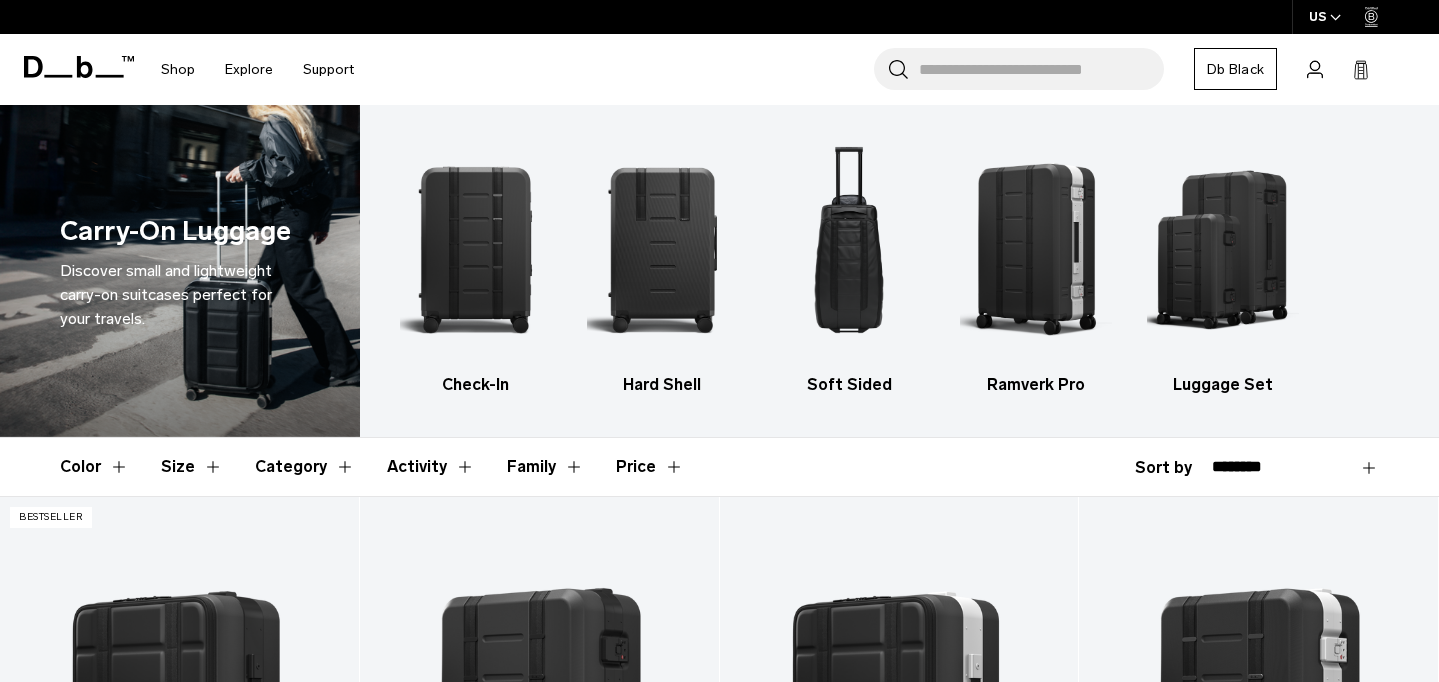 scroll, scrollTop: 0, scrollLeft: 0, axis: both 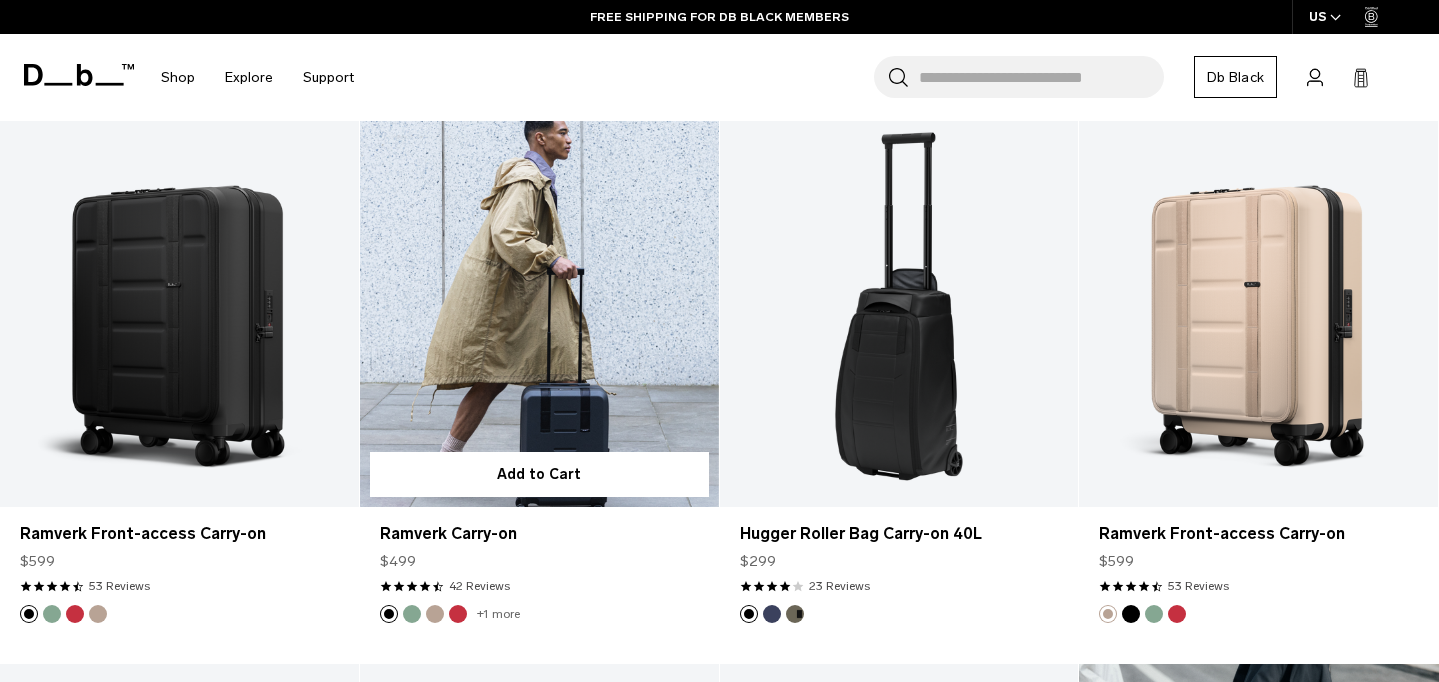 click at bounding box center (539, 308) 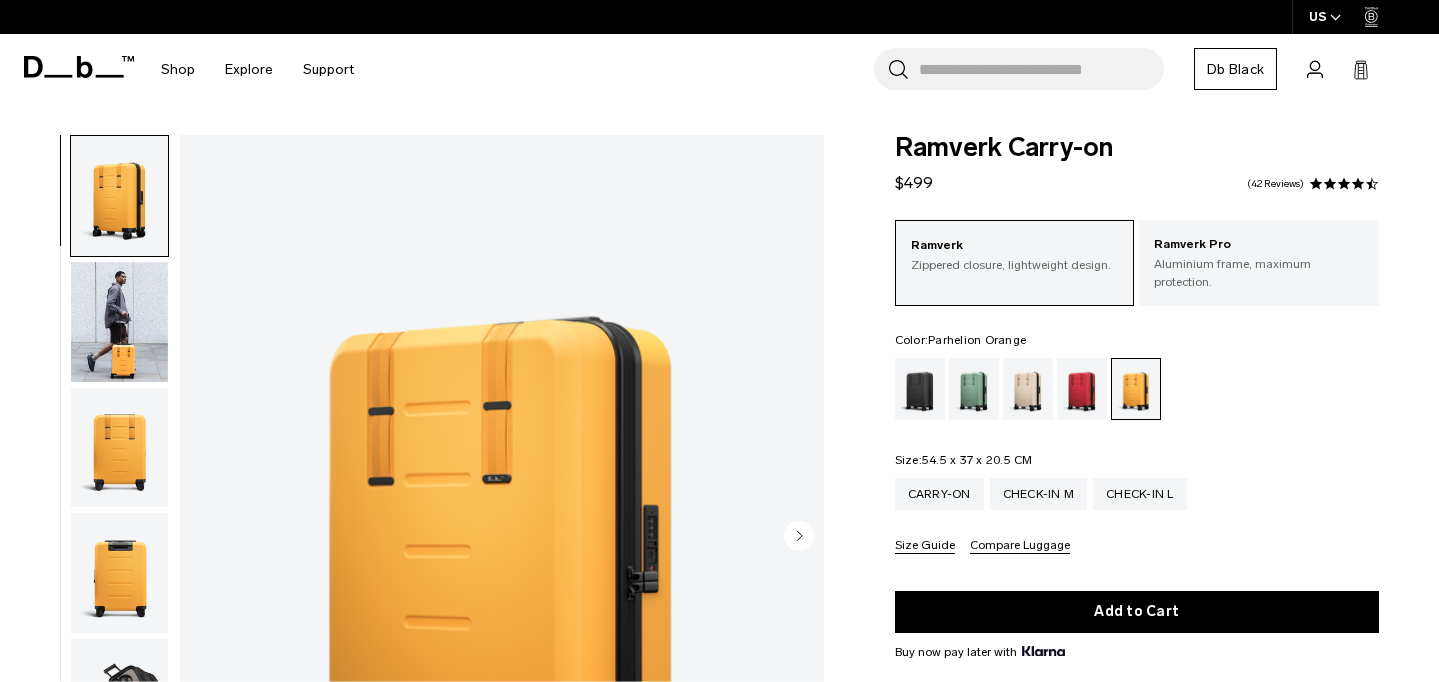 scroll, scrollTop: 151, scrollLeft: 0, axis: vertical 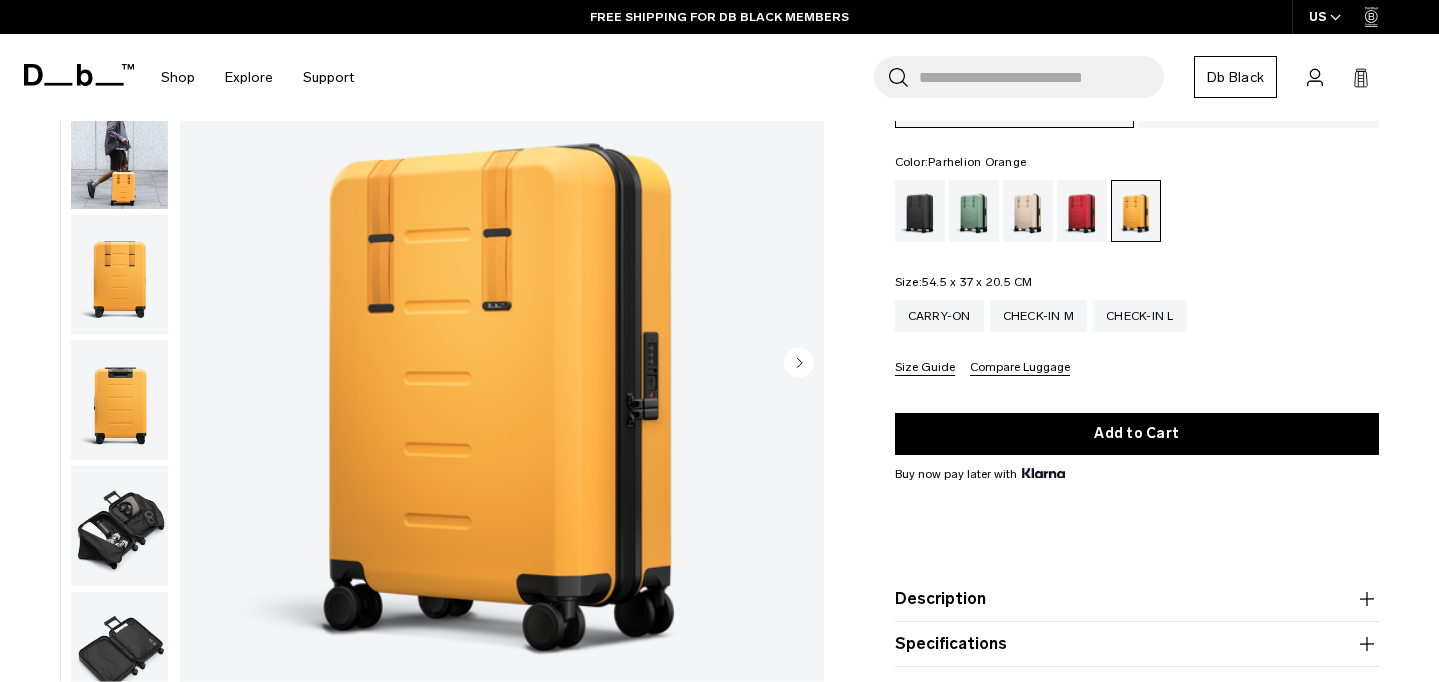 click 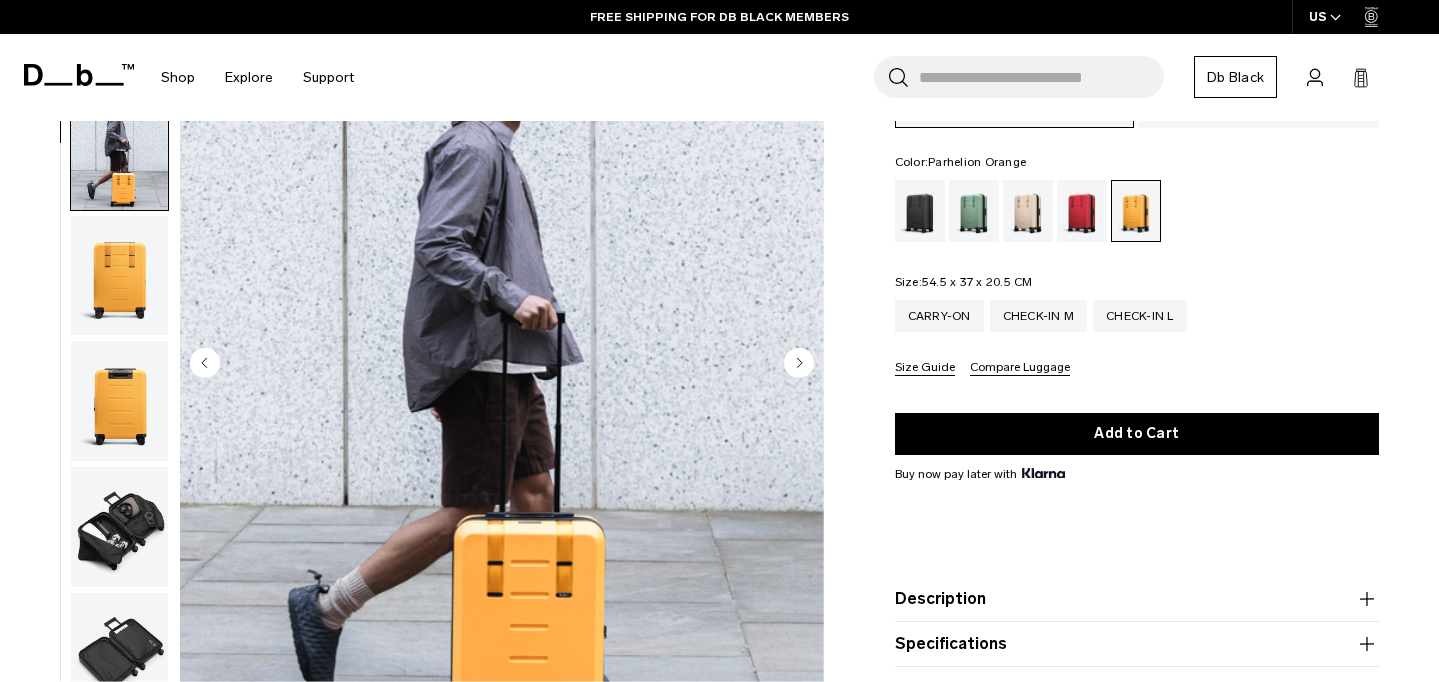 scroll, scrollTop: 127, scrollLeft: 0, axis: vertical 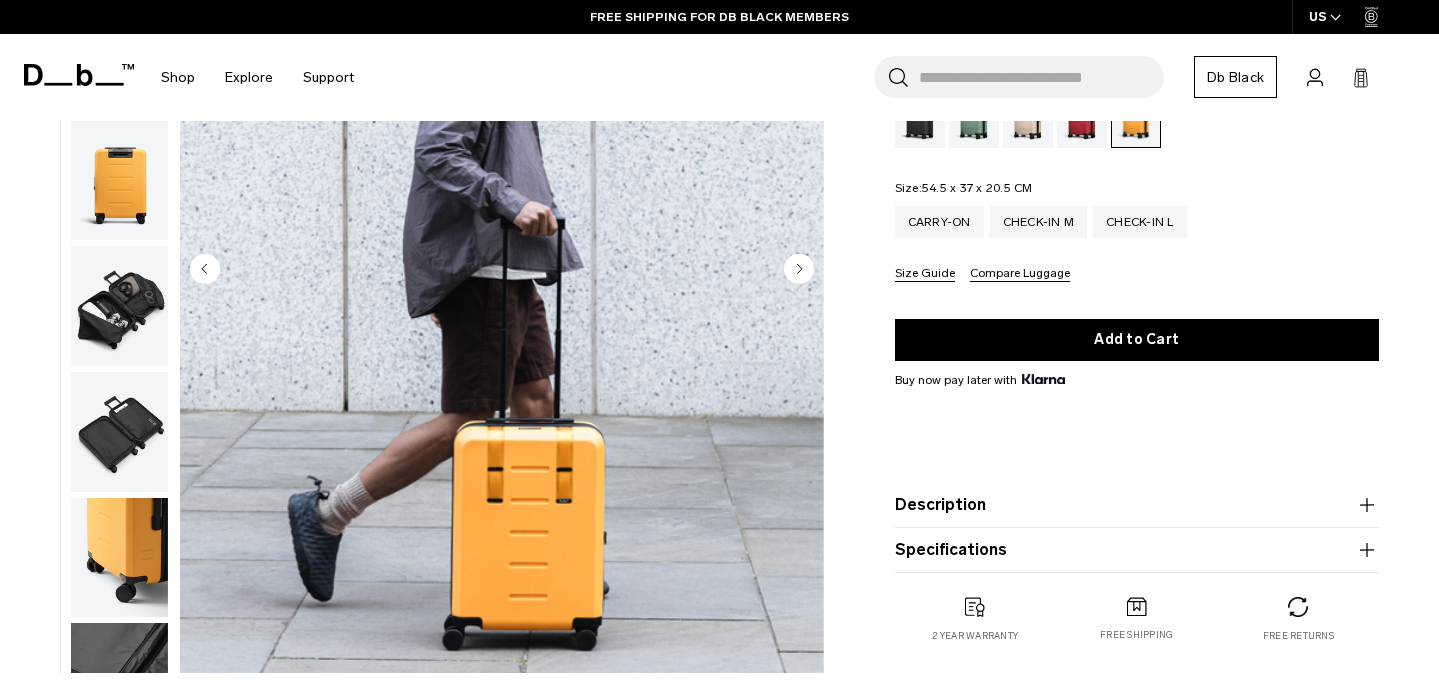 click 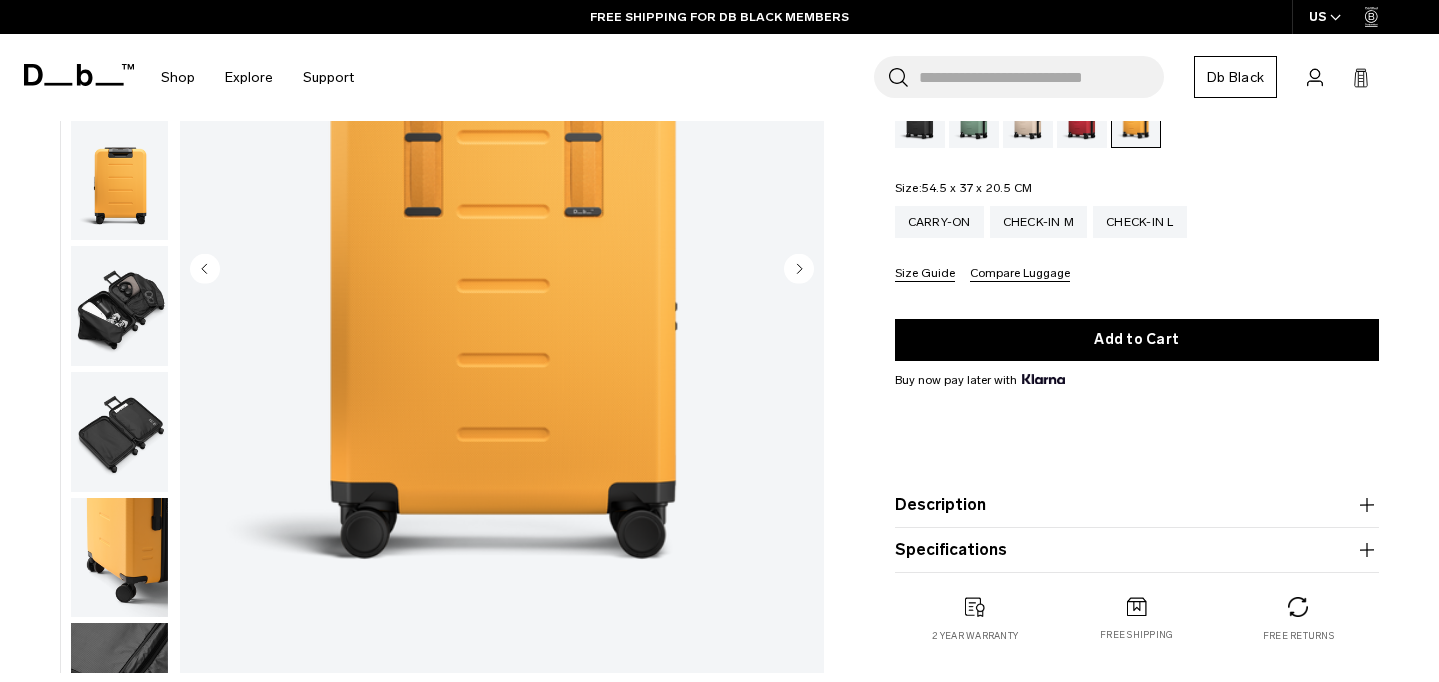 scroll, scrollTop: 255, scrollLeft: 0, axis: vertical 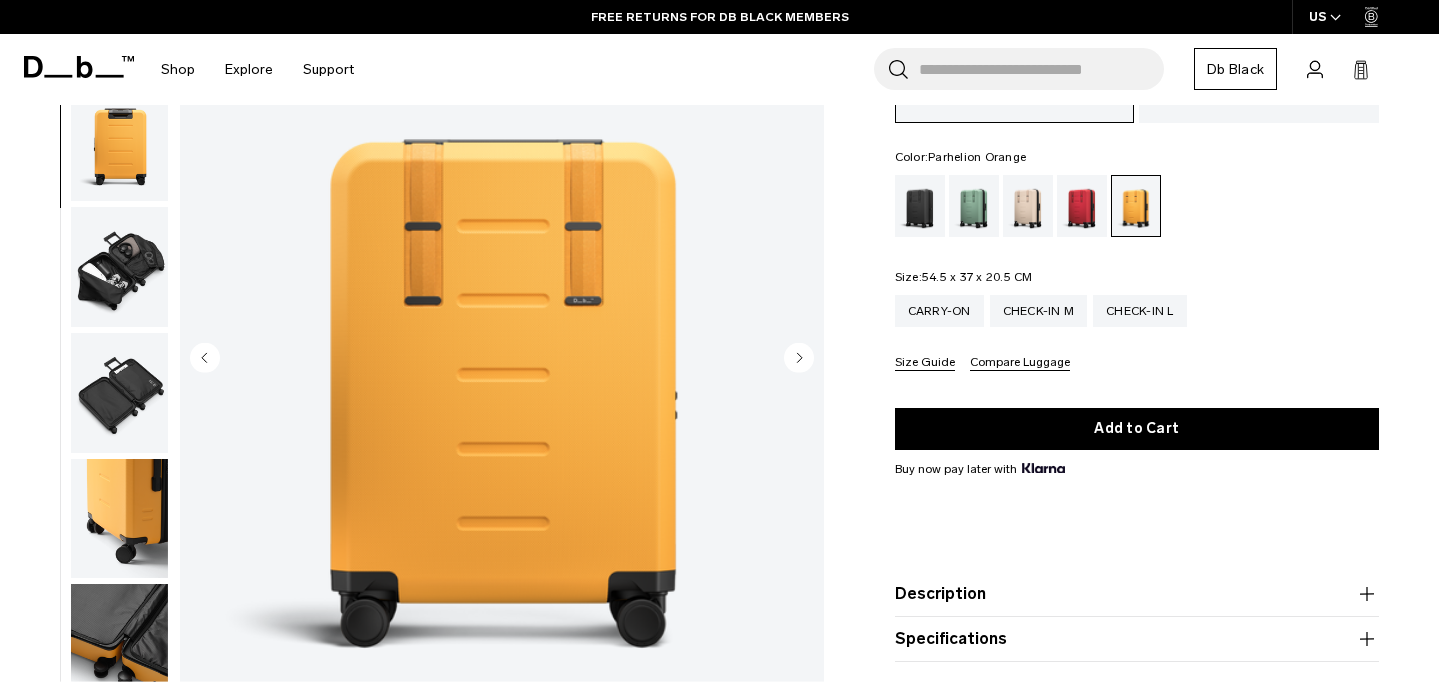 click 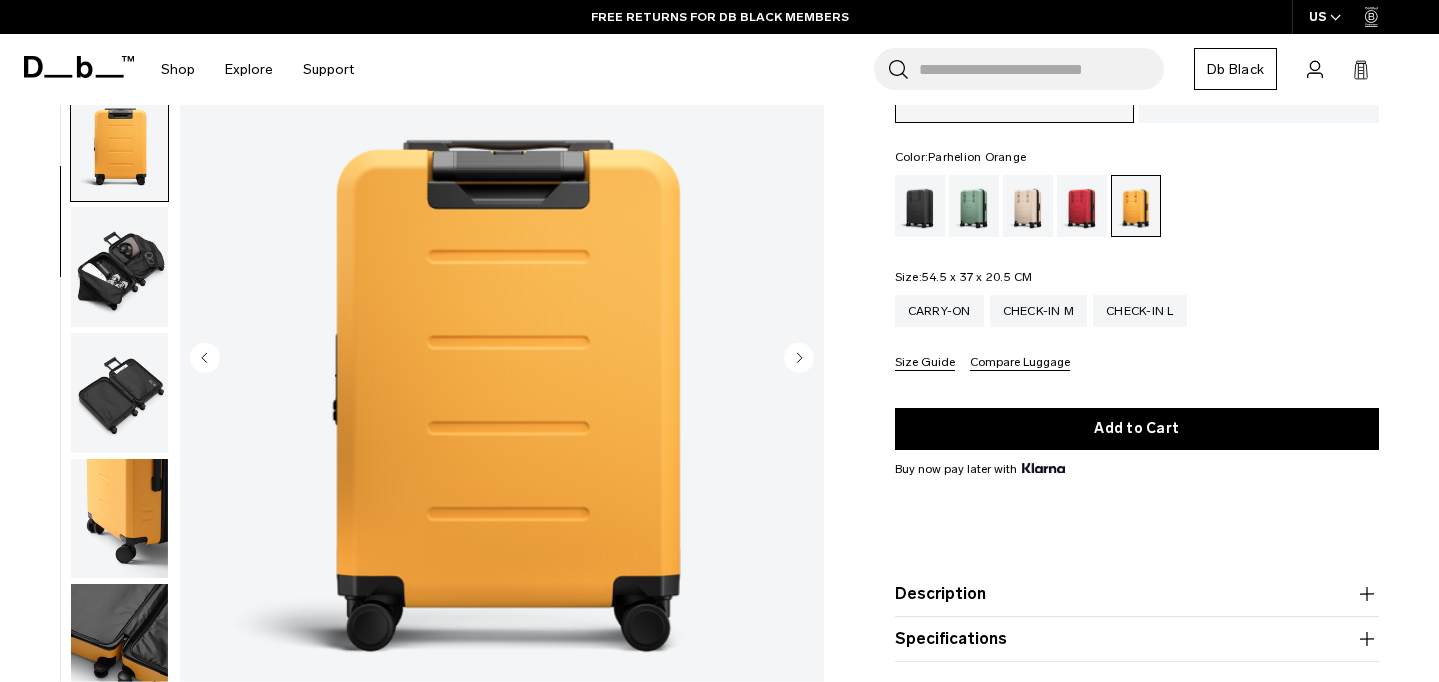 scroll, scrollTop: 382, scrollLeft: 0, axis: vertical 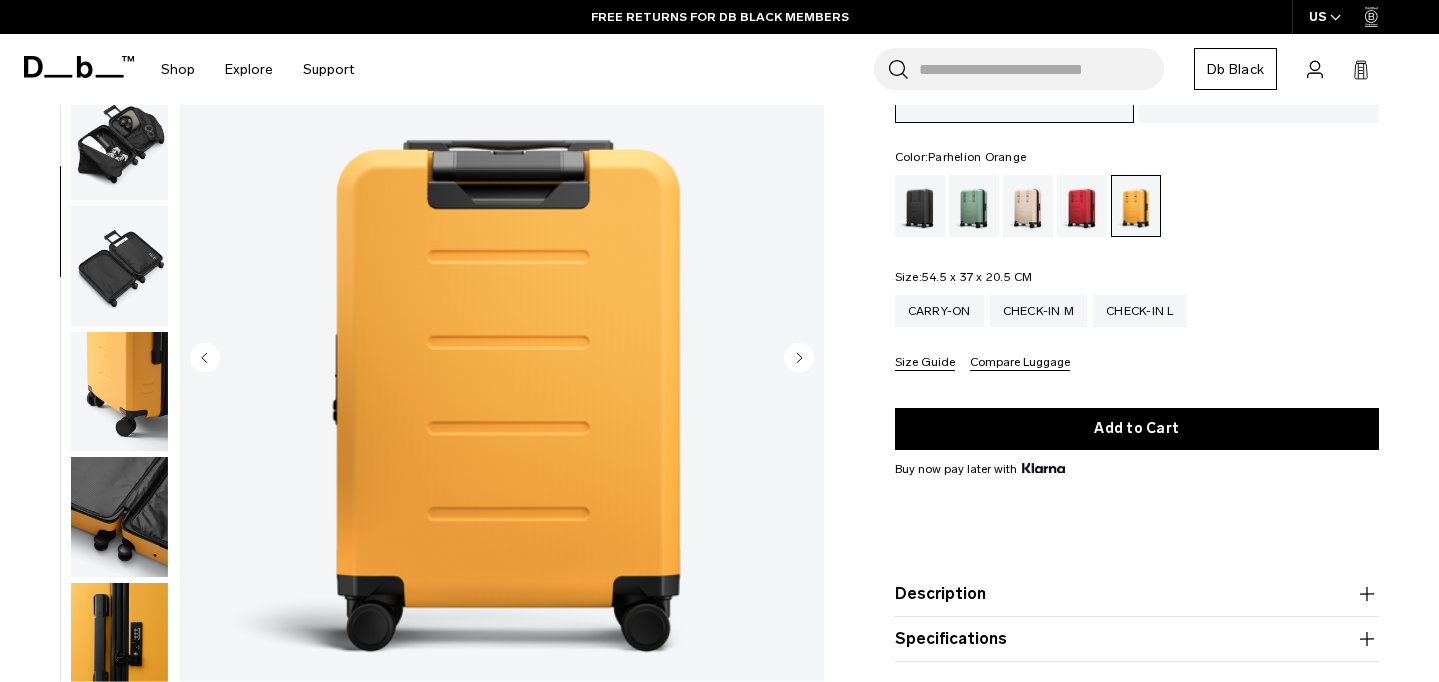 click 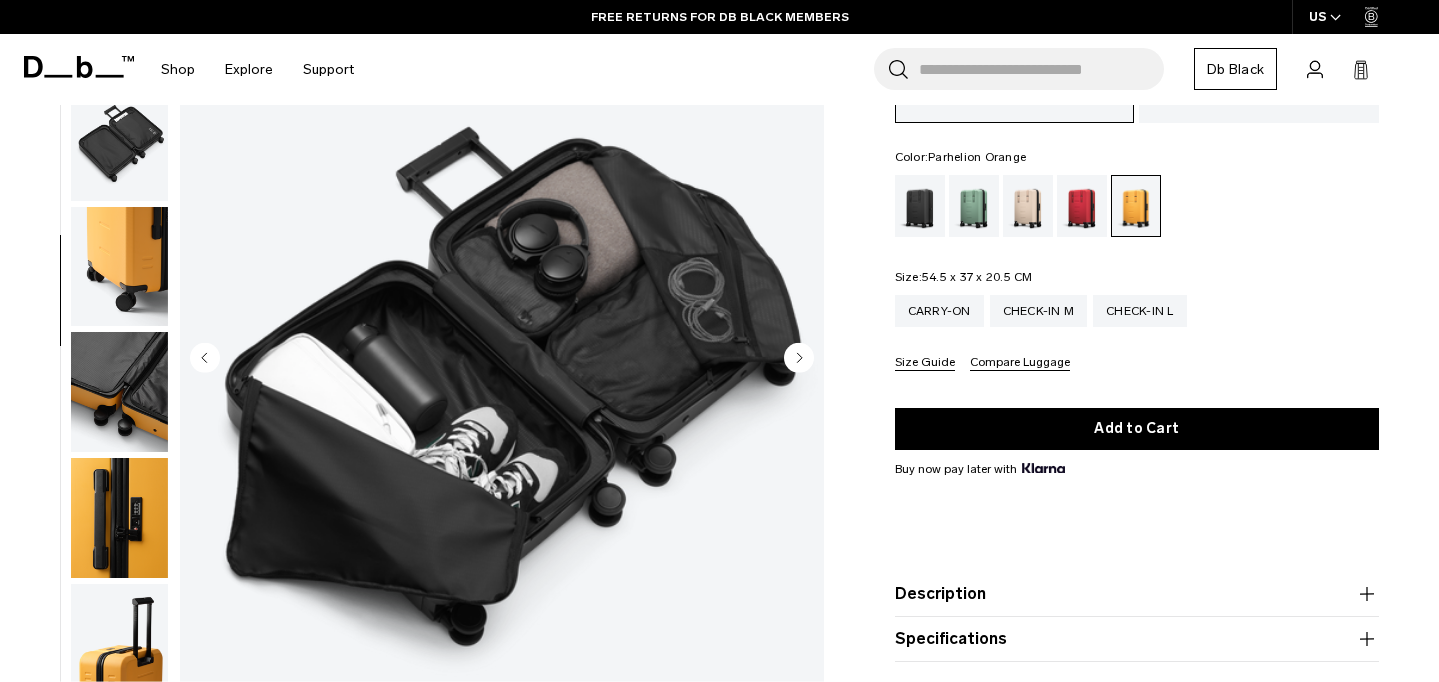 scroll, scrollTop: 509, scrollLeft: 0, axis: vertical 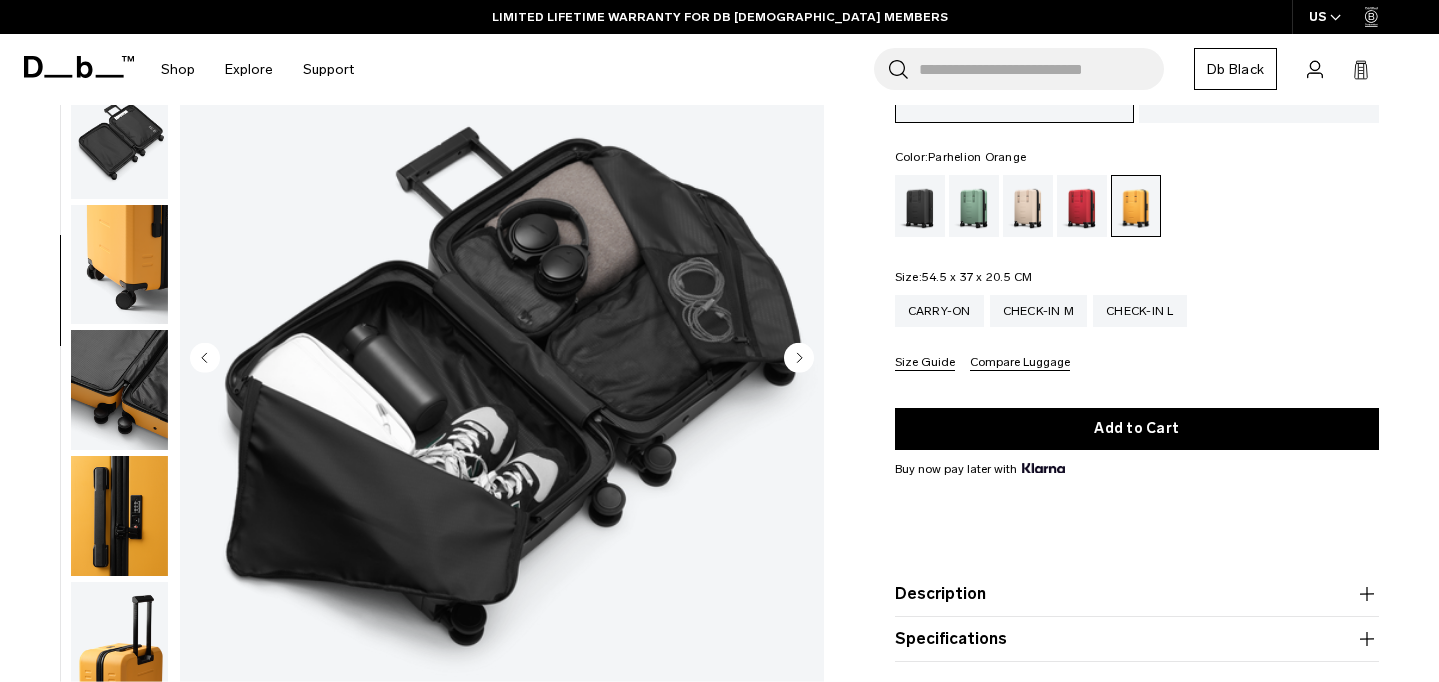 click 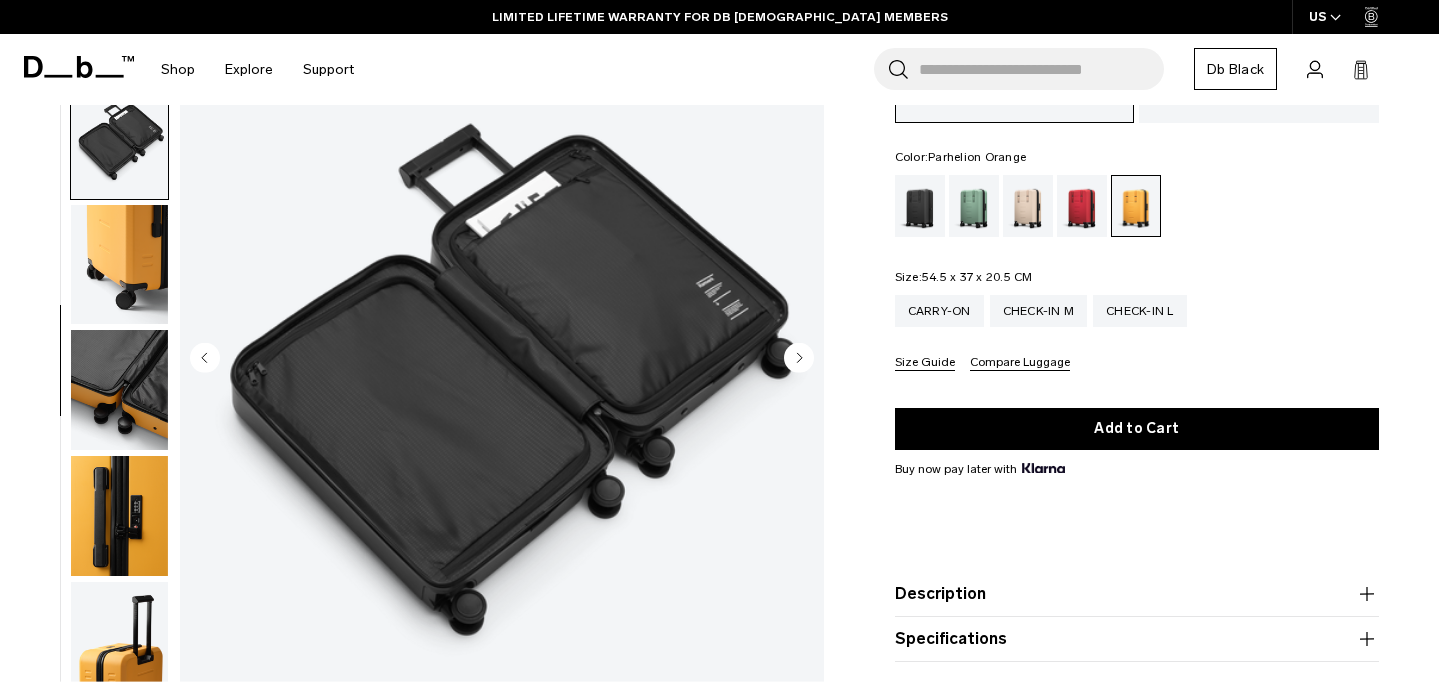 scroll, scrollTop: 592, scrollLeft: 0, axis: vertical 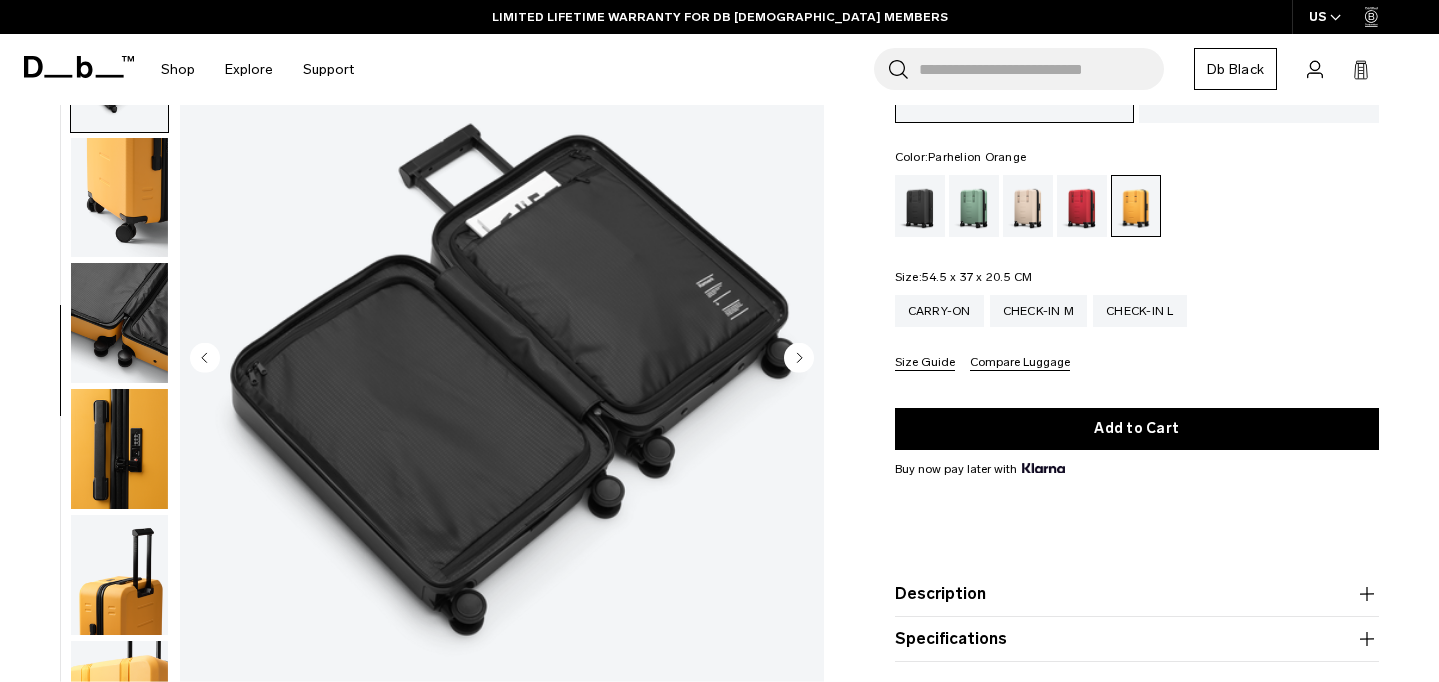 click 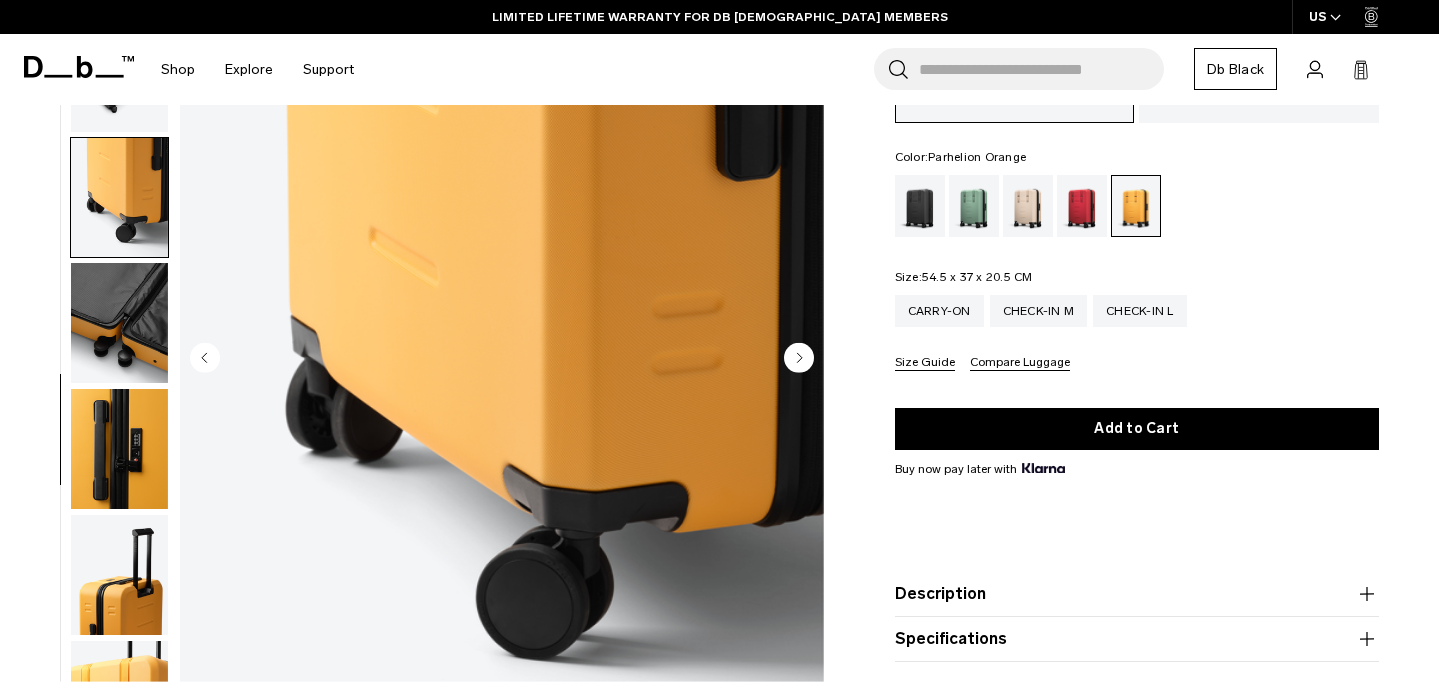 click 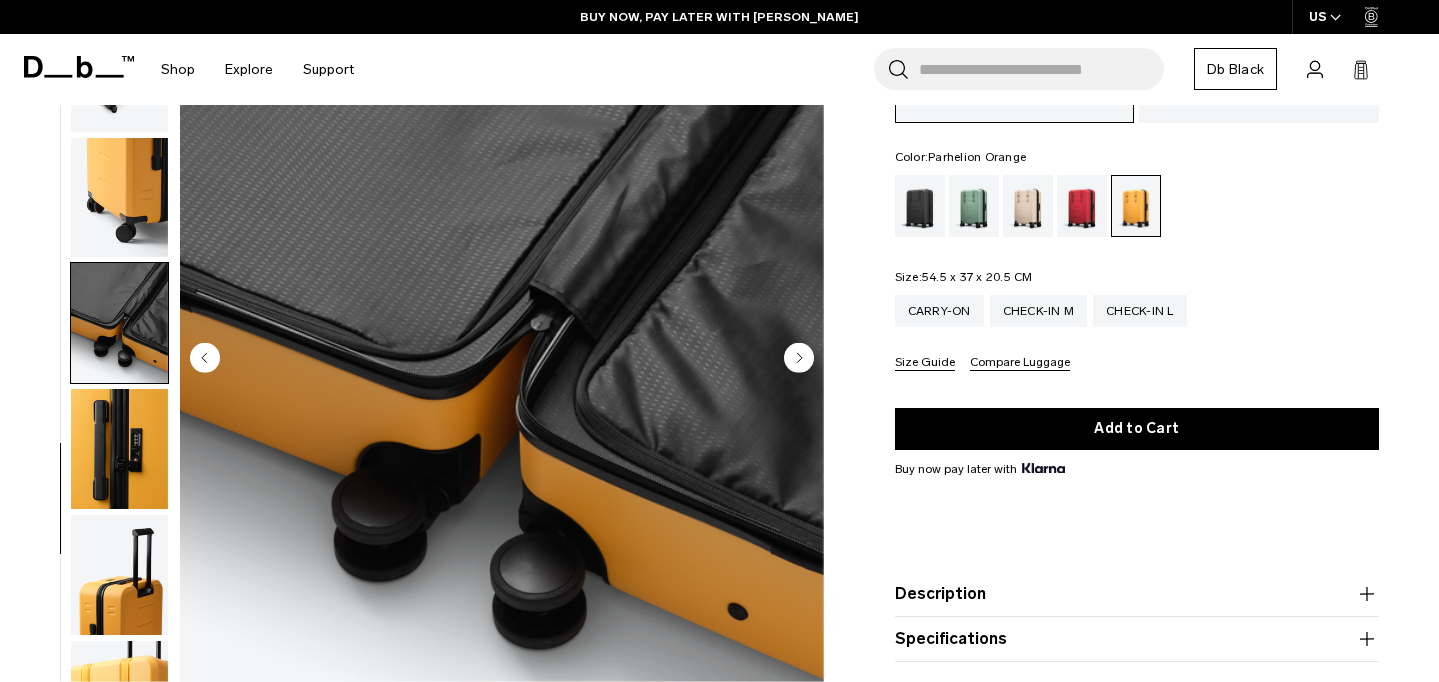 click 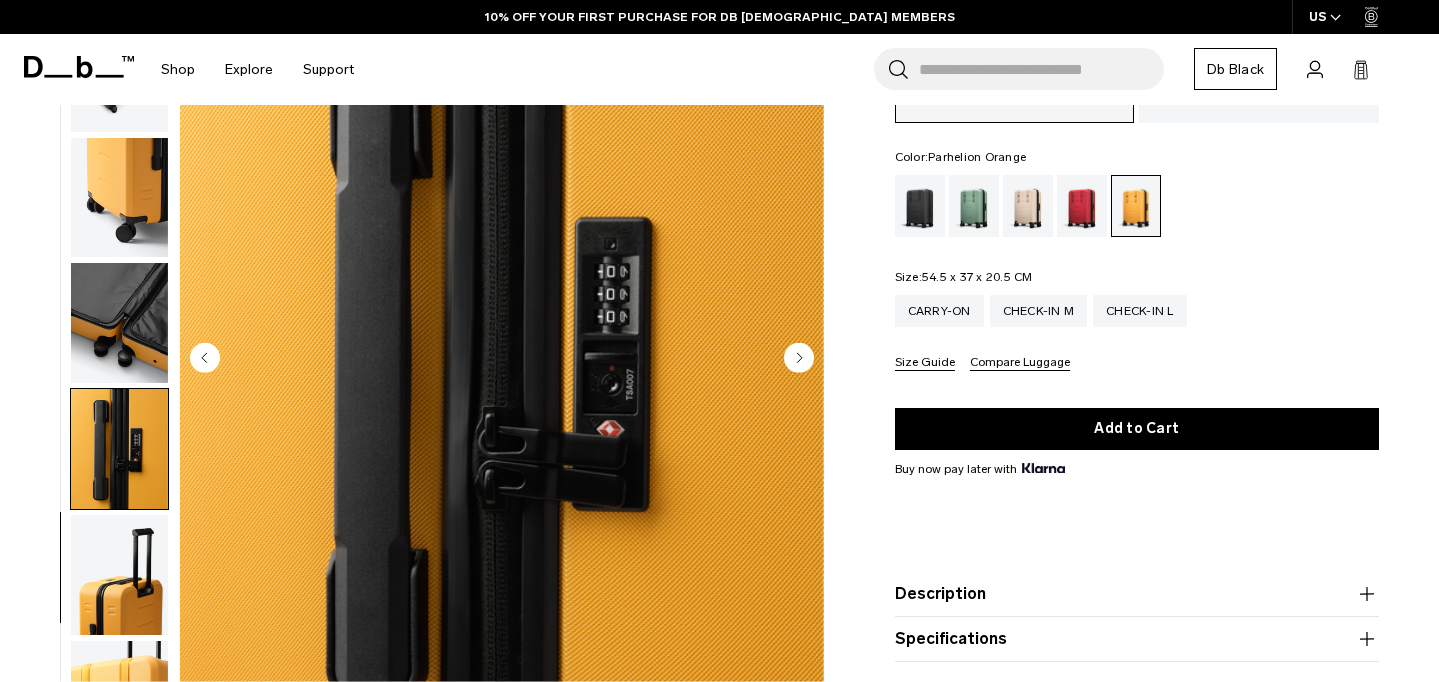 click 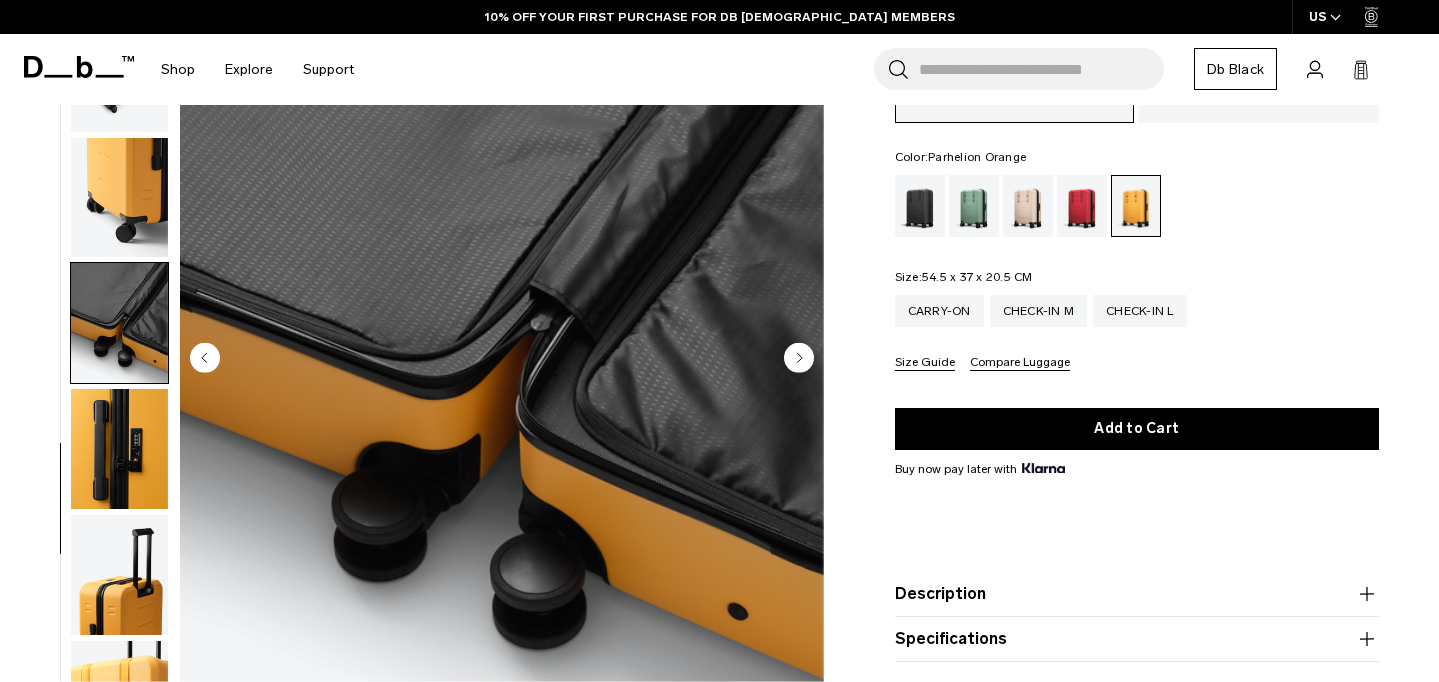 click 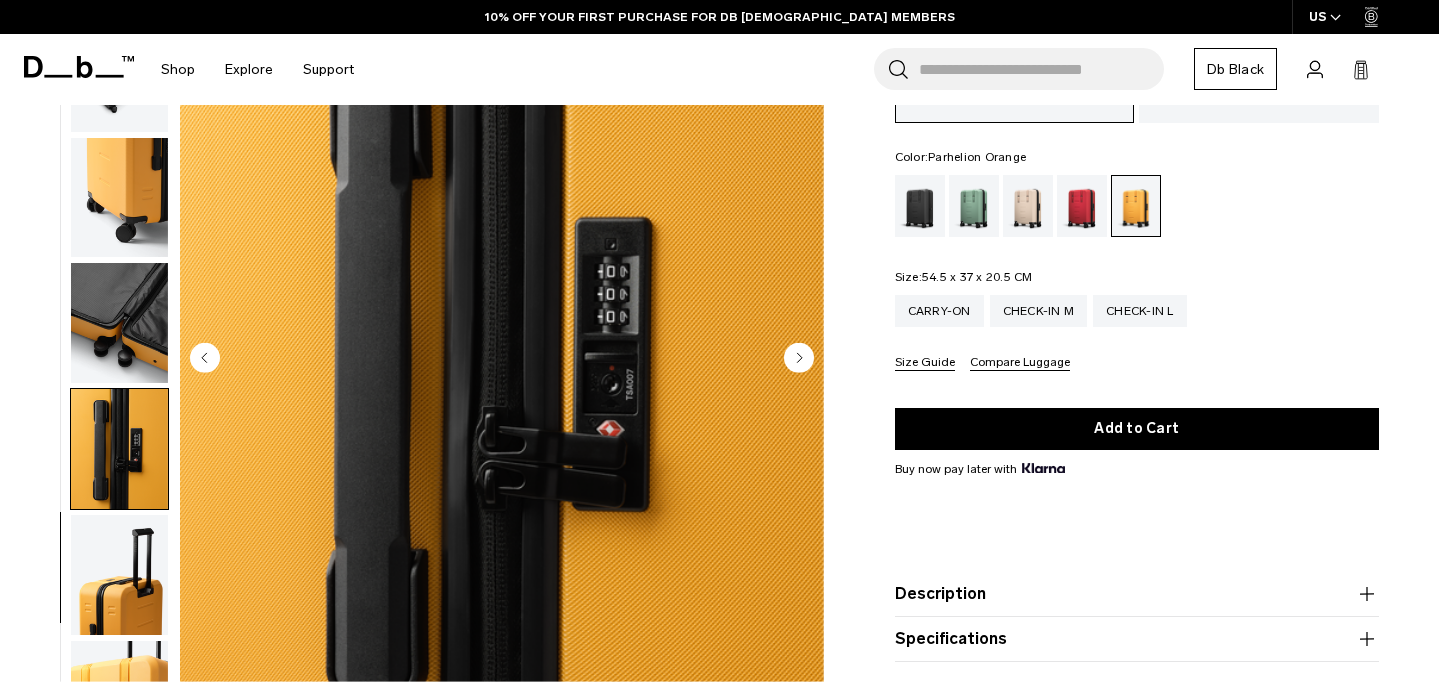 click 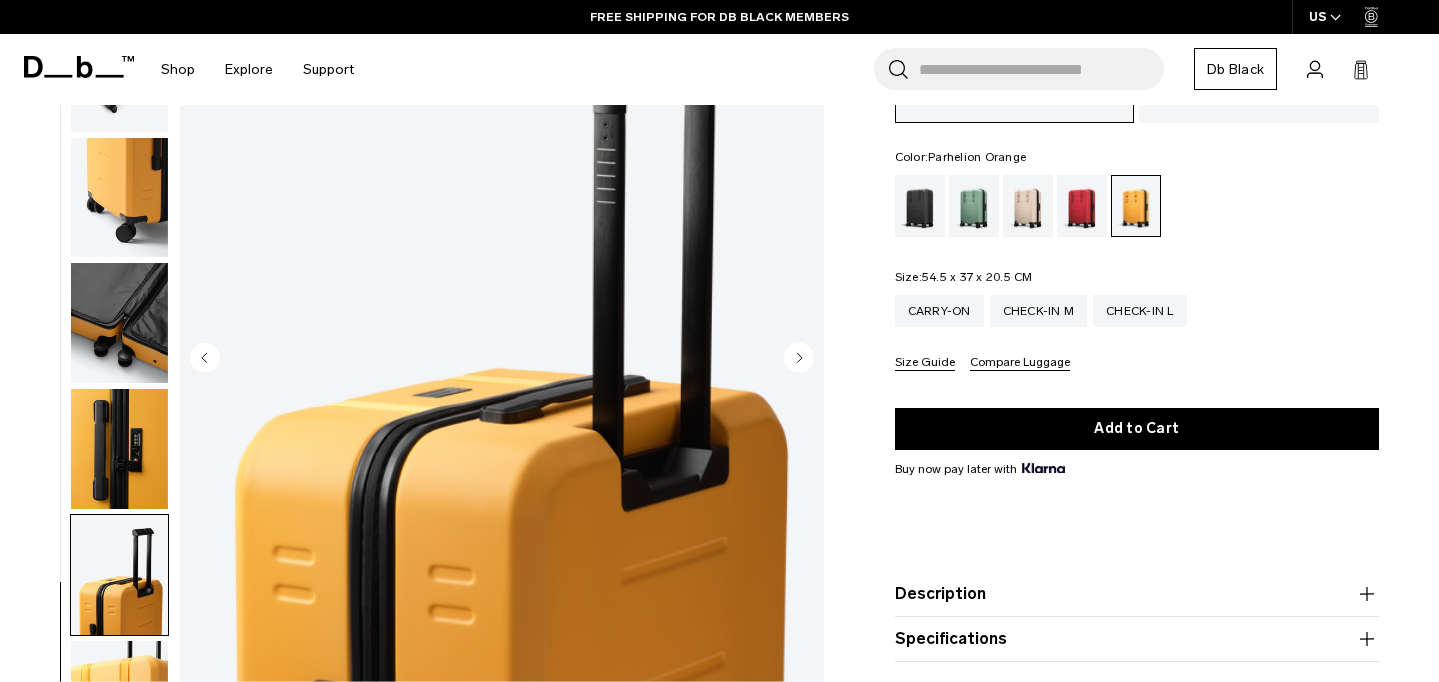 click 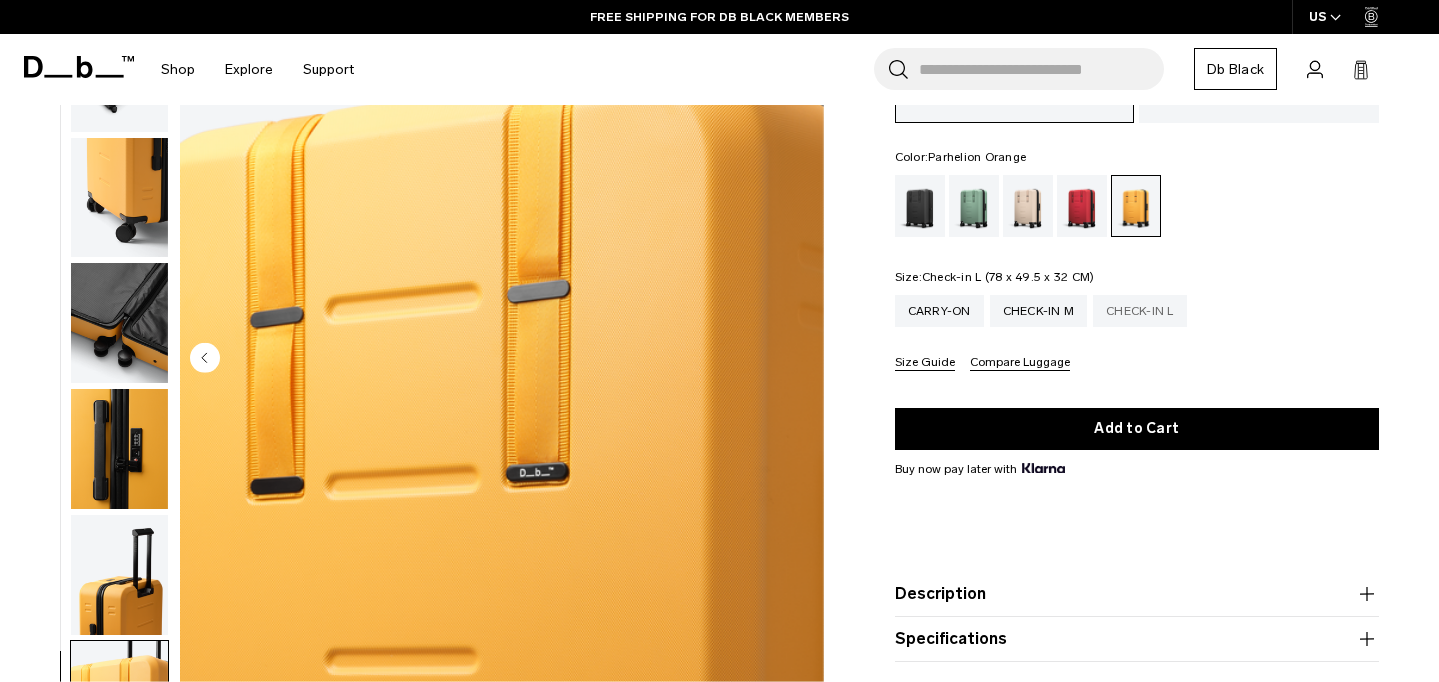 click on "Check-in L" at bounding box center [1140, 311] 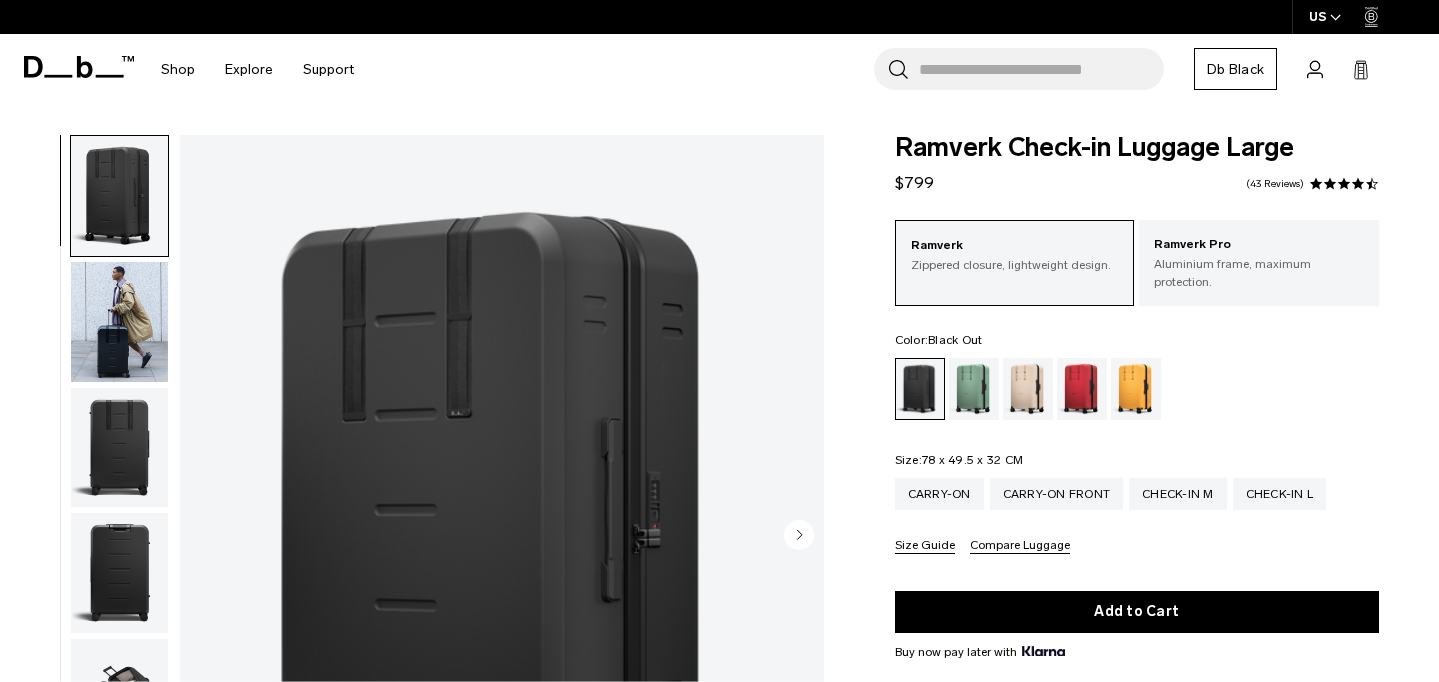 scroll, scrollTop: 129, scrollLeft: 0, axis: vertical 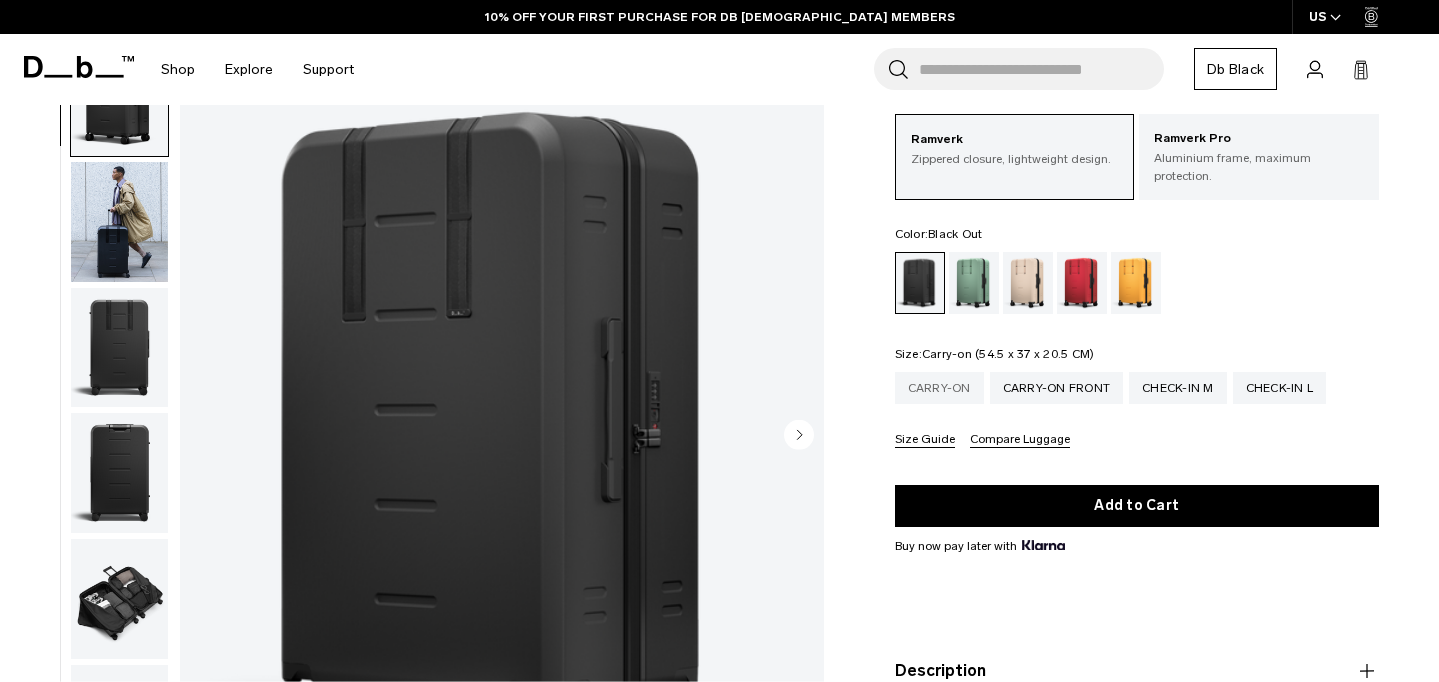 click on "Carry-on" at bounding box center [939, 388] 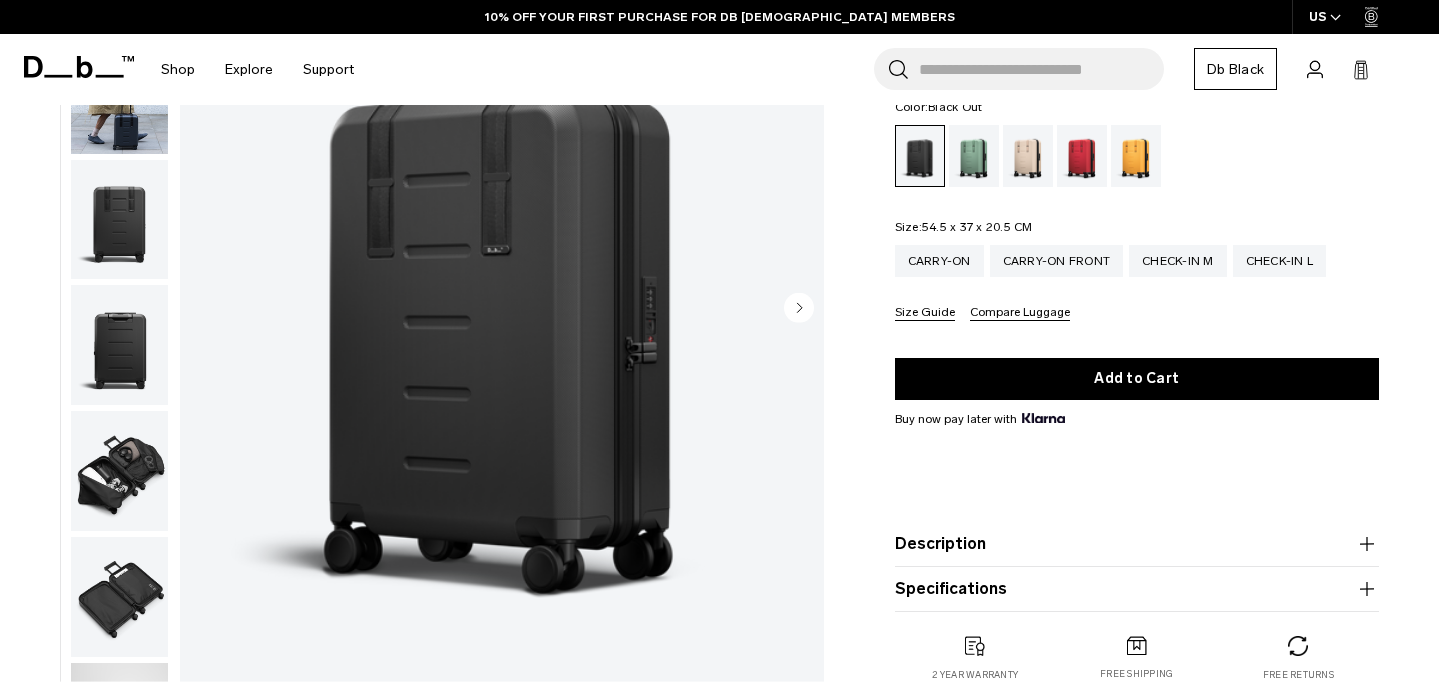 scroll, scrollTop: 265, scrollLeft: 0, axis: vertical 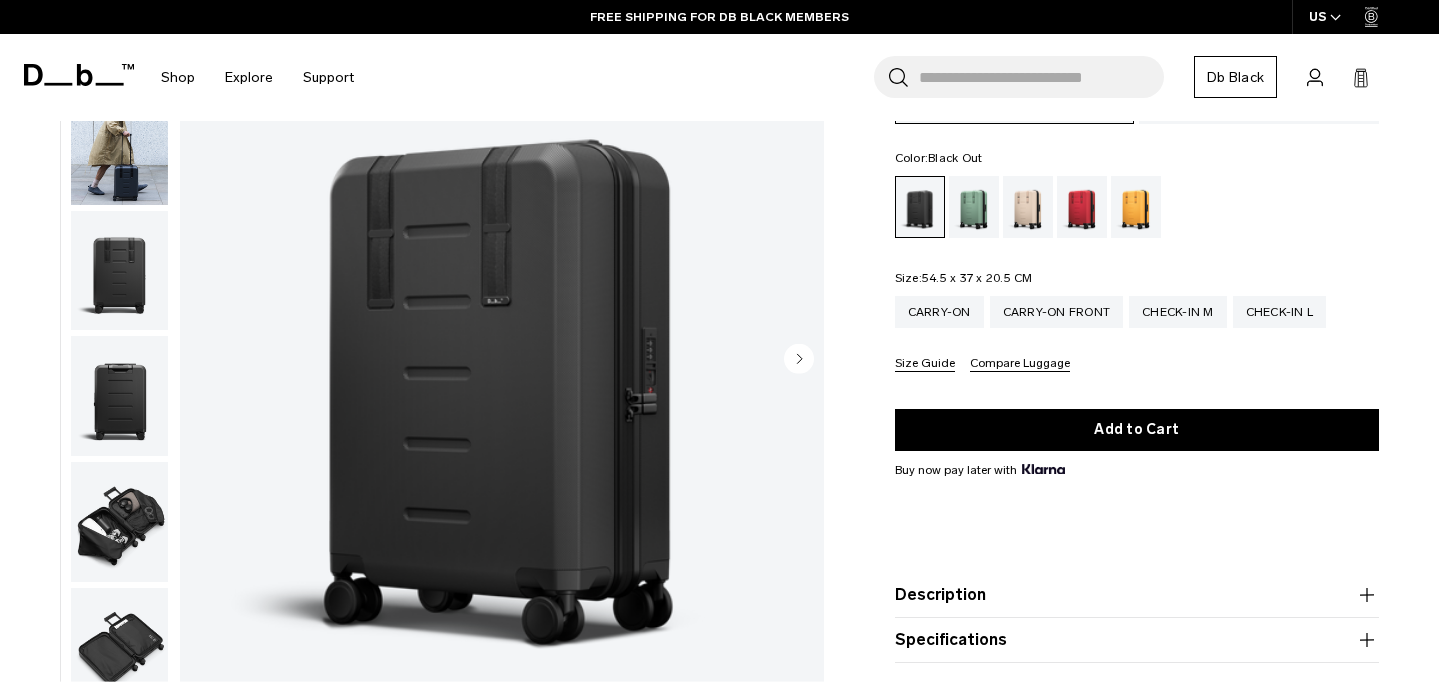 click 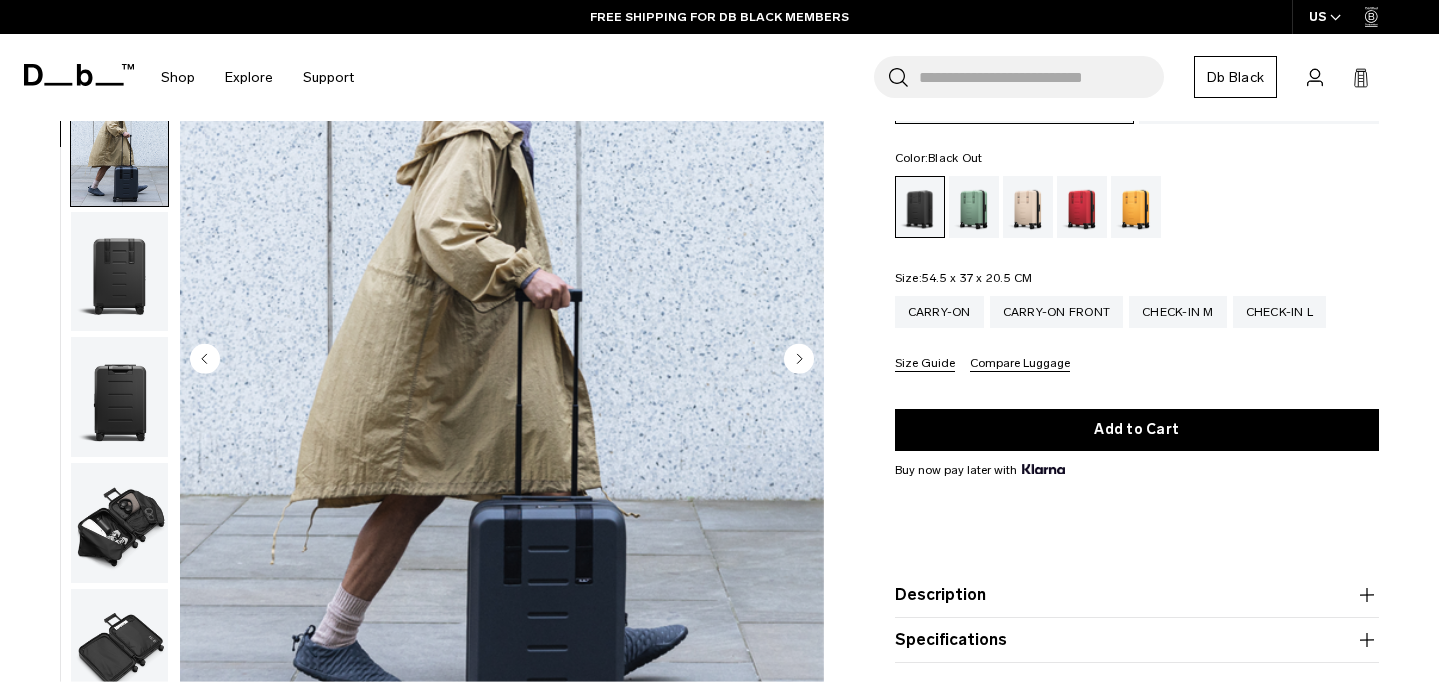scroll, scrollTop: 127, scrollLeft: 0, axis: vertical 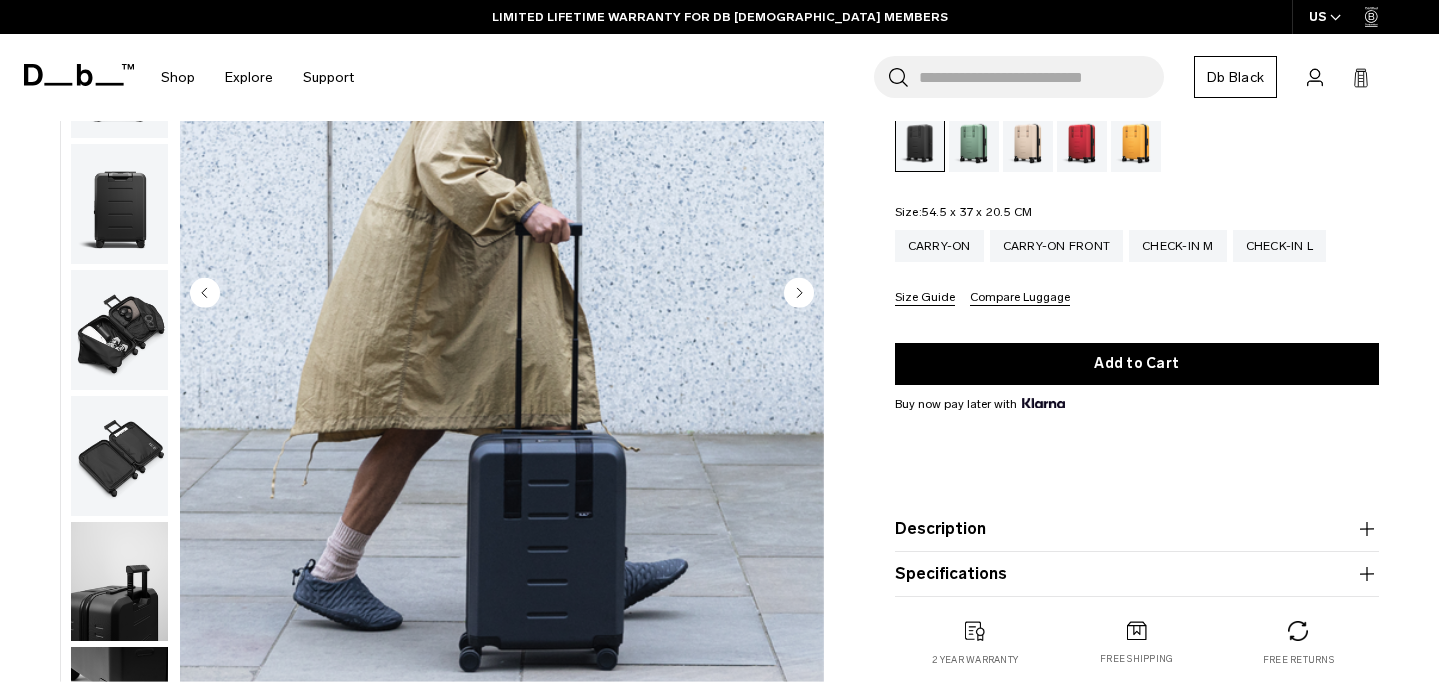 click 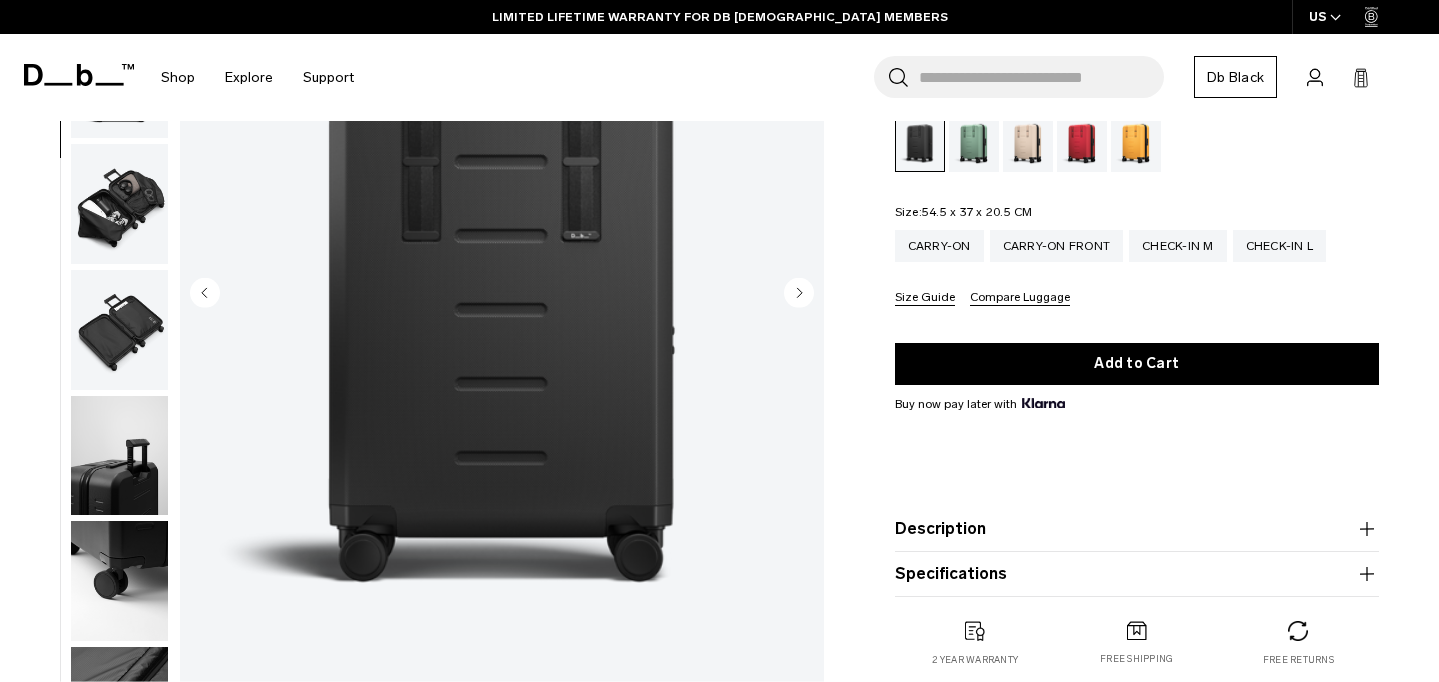 scroll, scrollTop: 255, scrollLeft: 0, axis: vertical 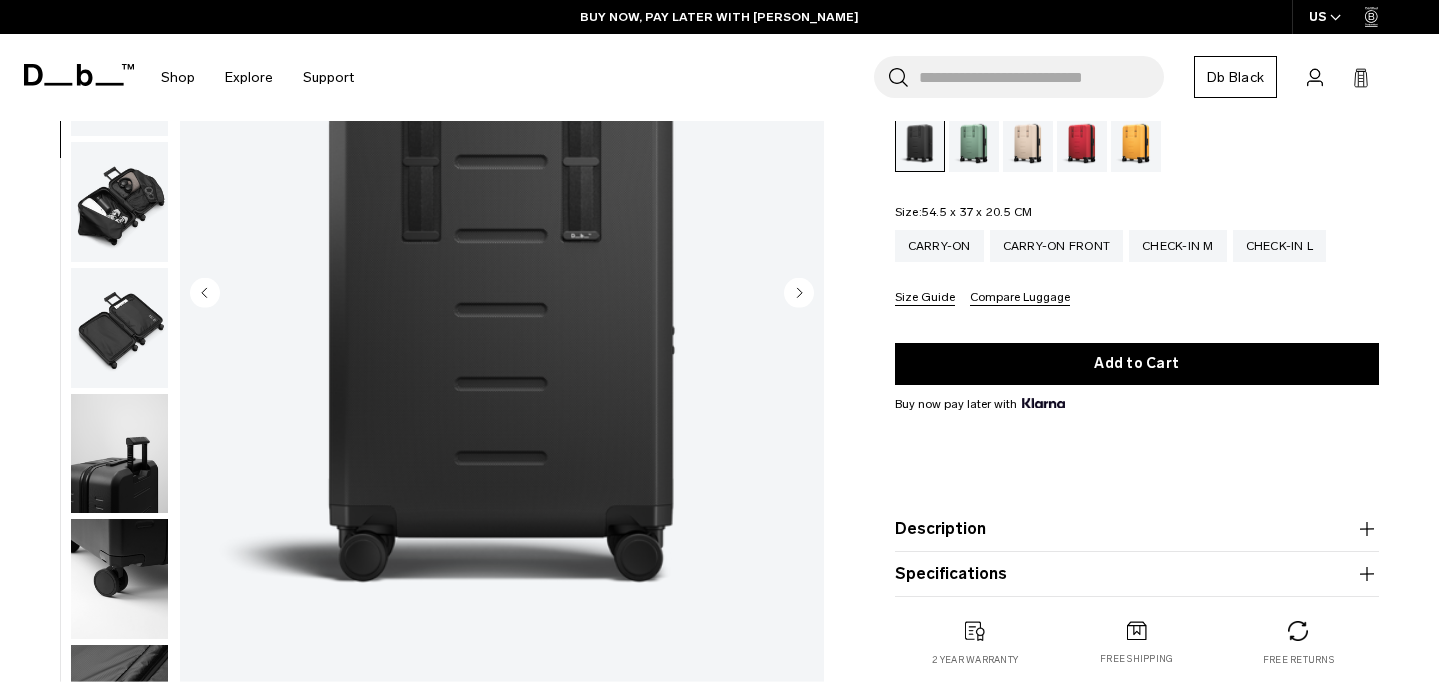click 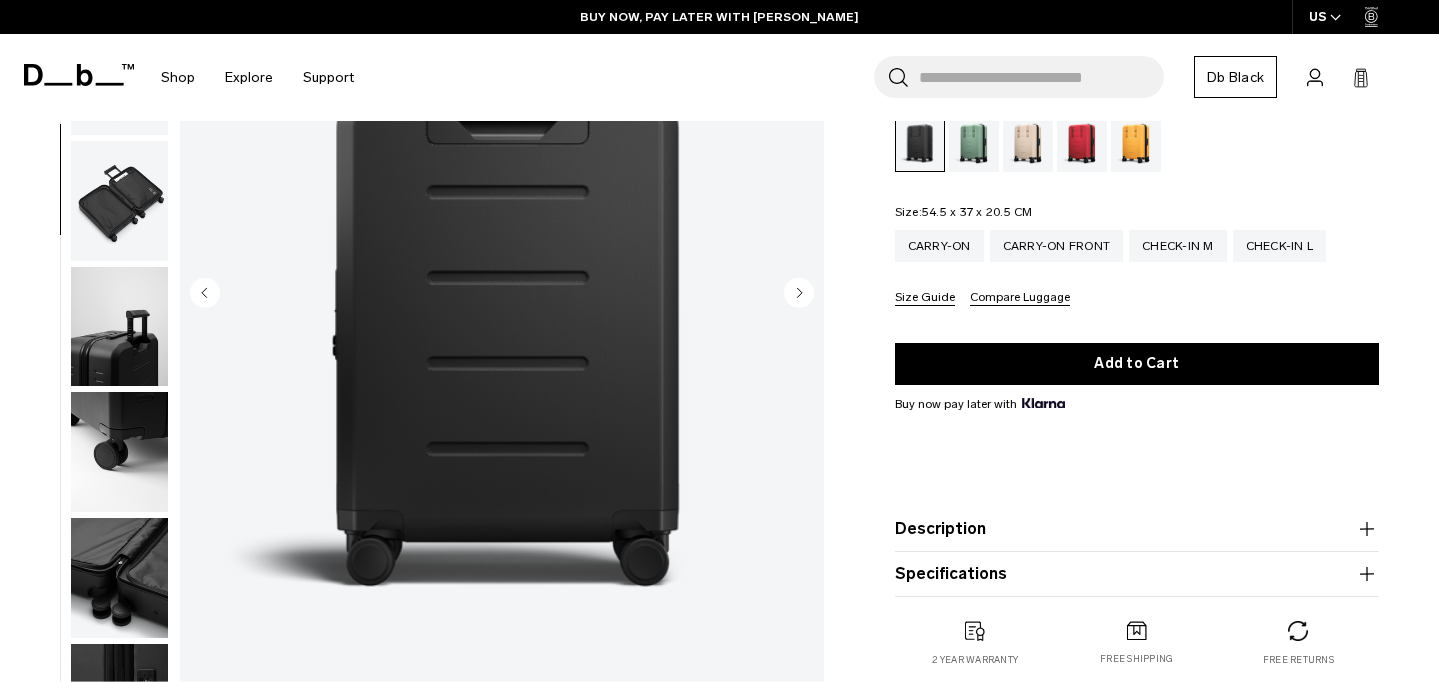 click 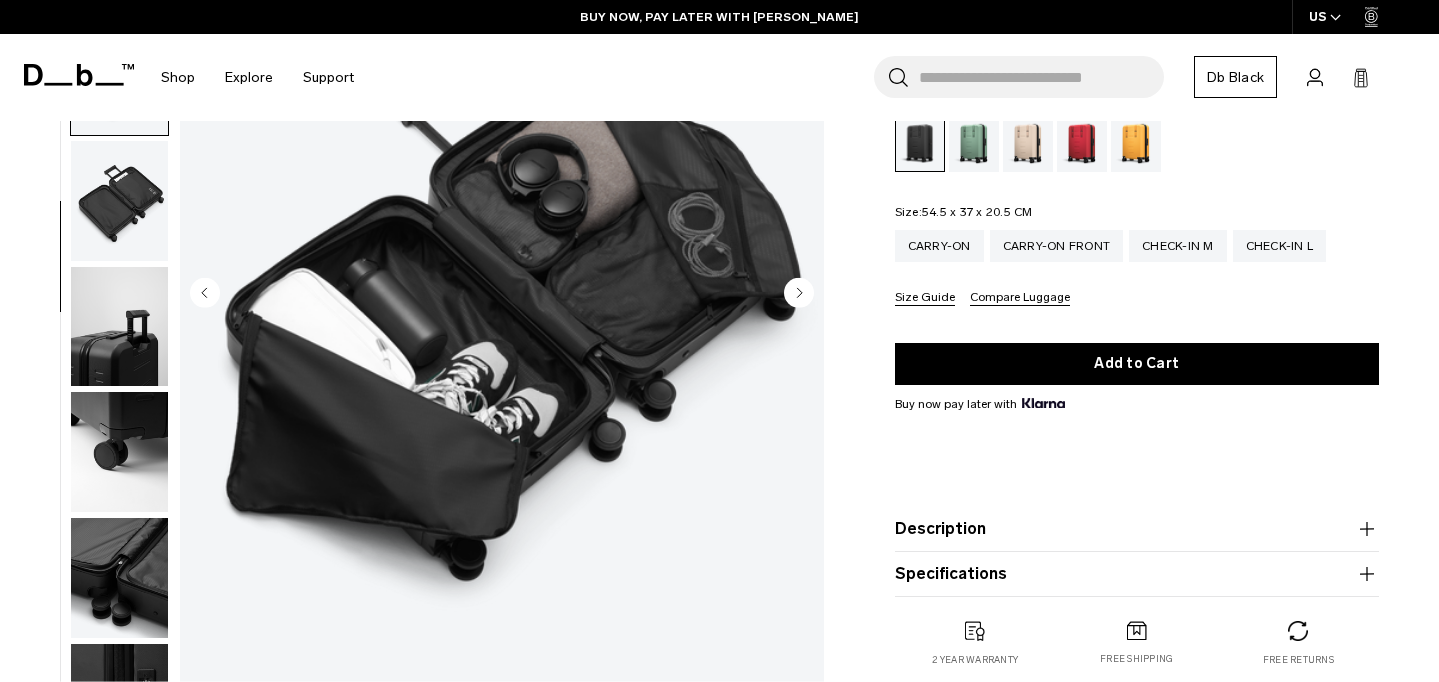scroll, scrollTop: 465, scrollLeft: 0, axis: vertical 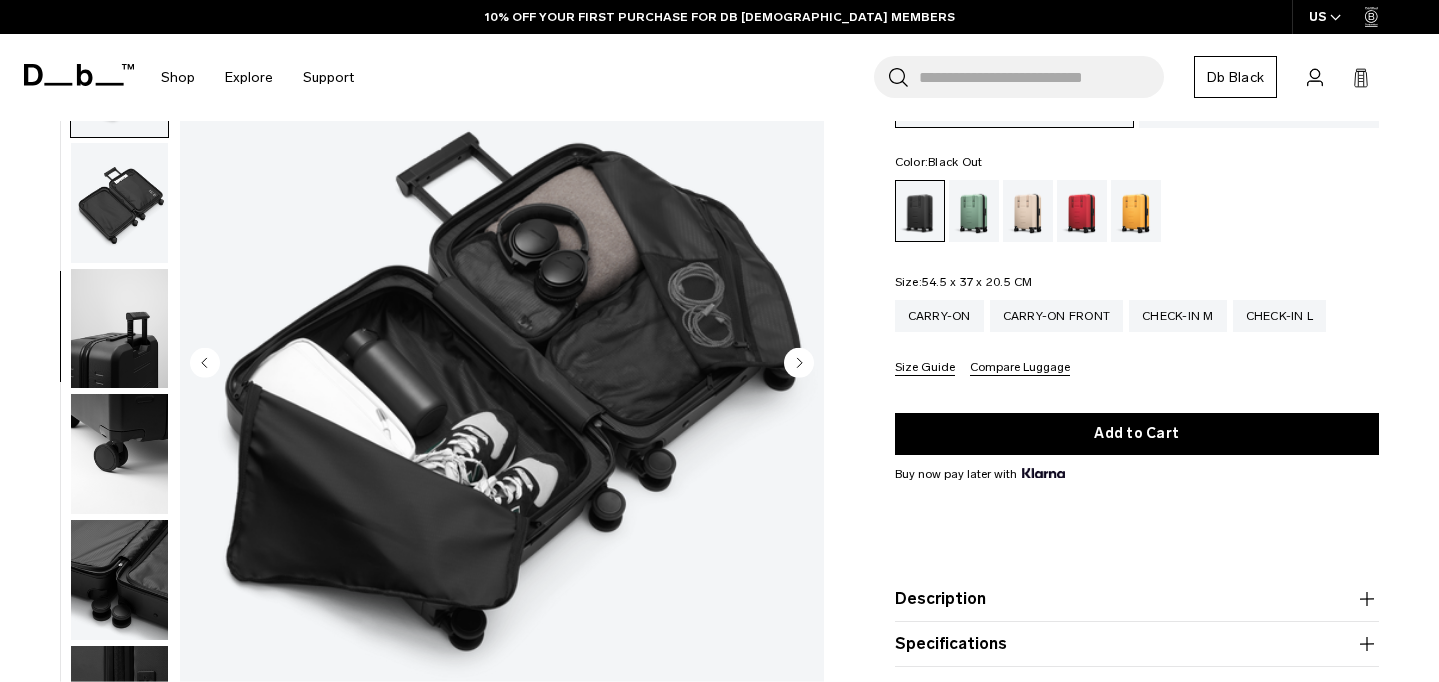 click 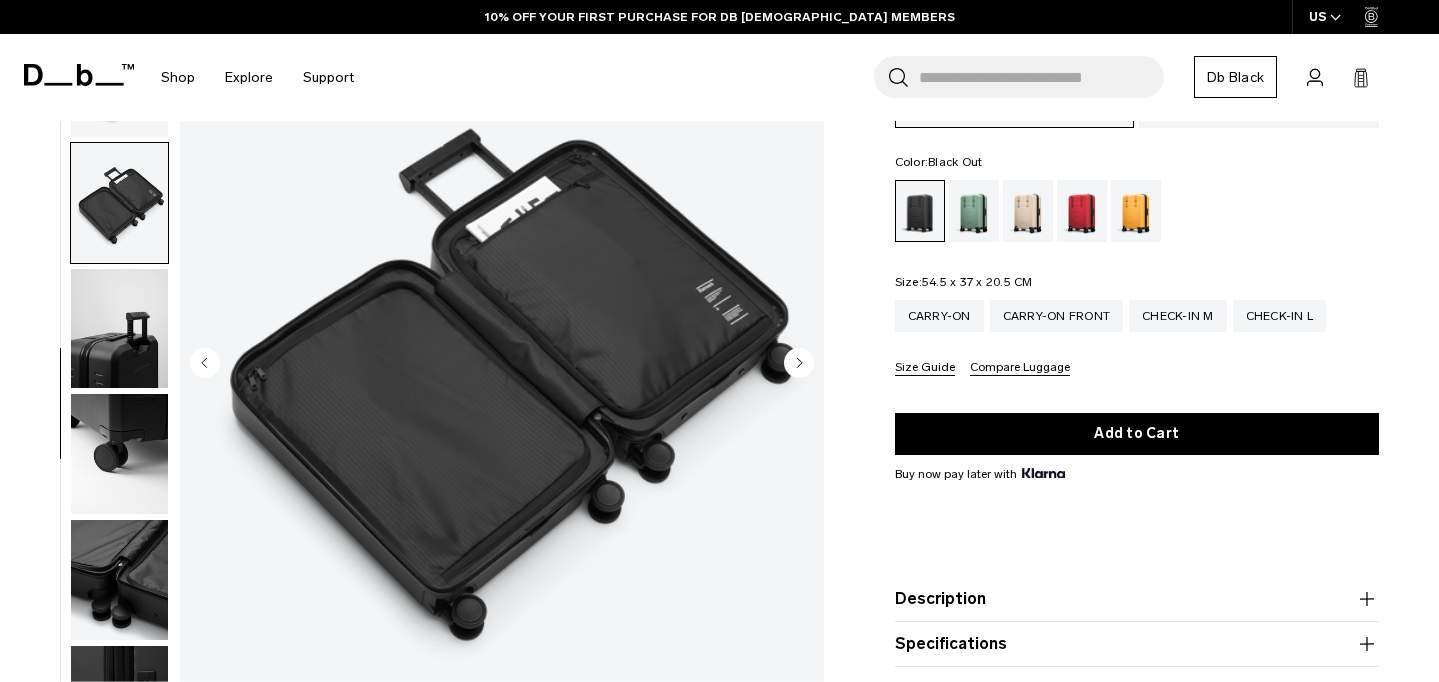 click 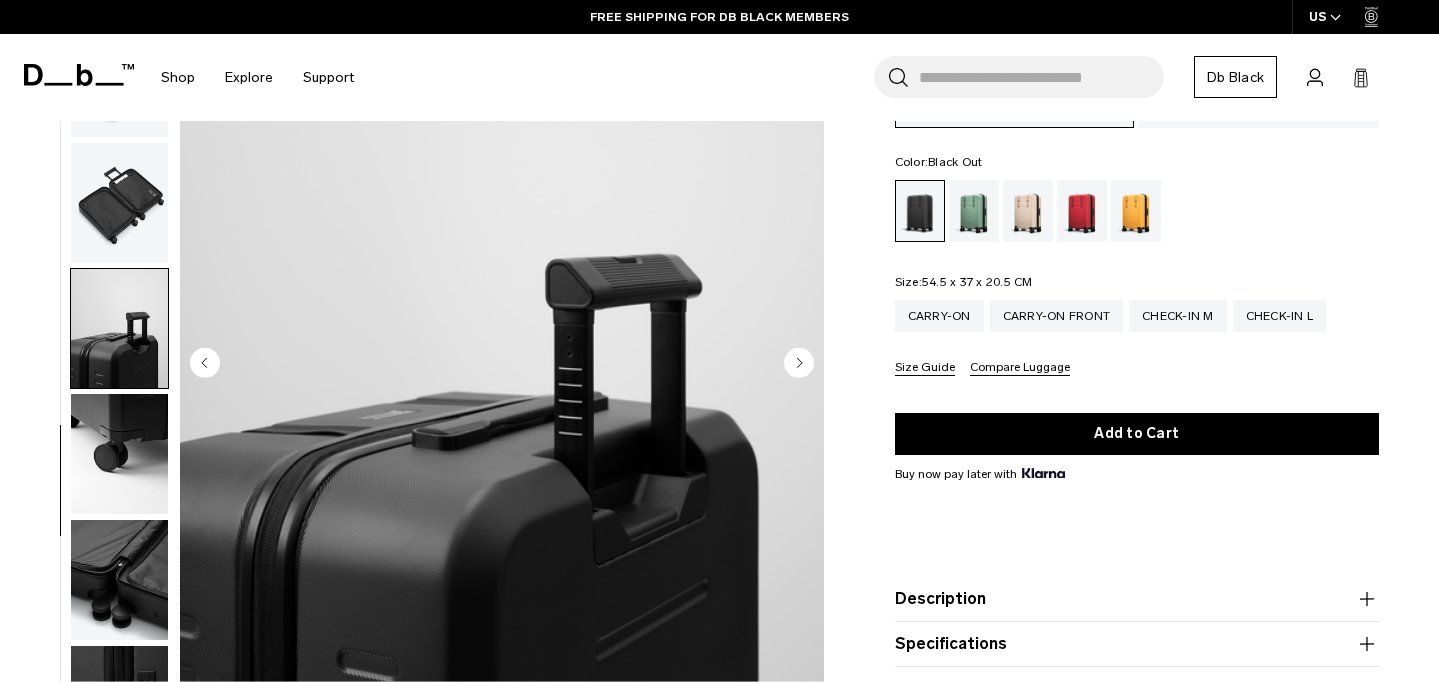click 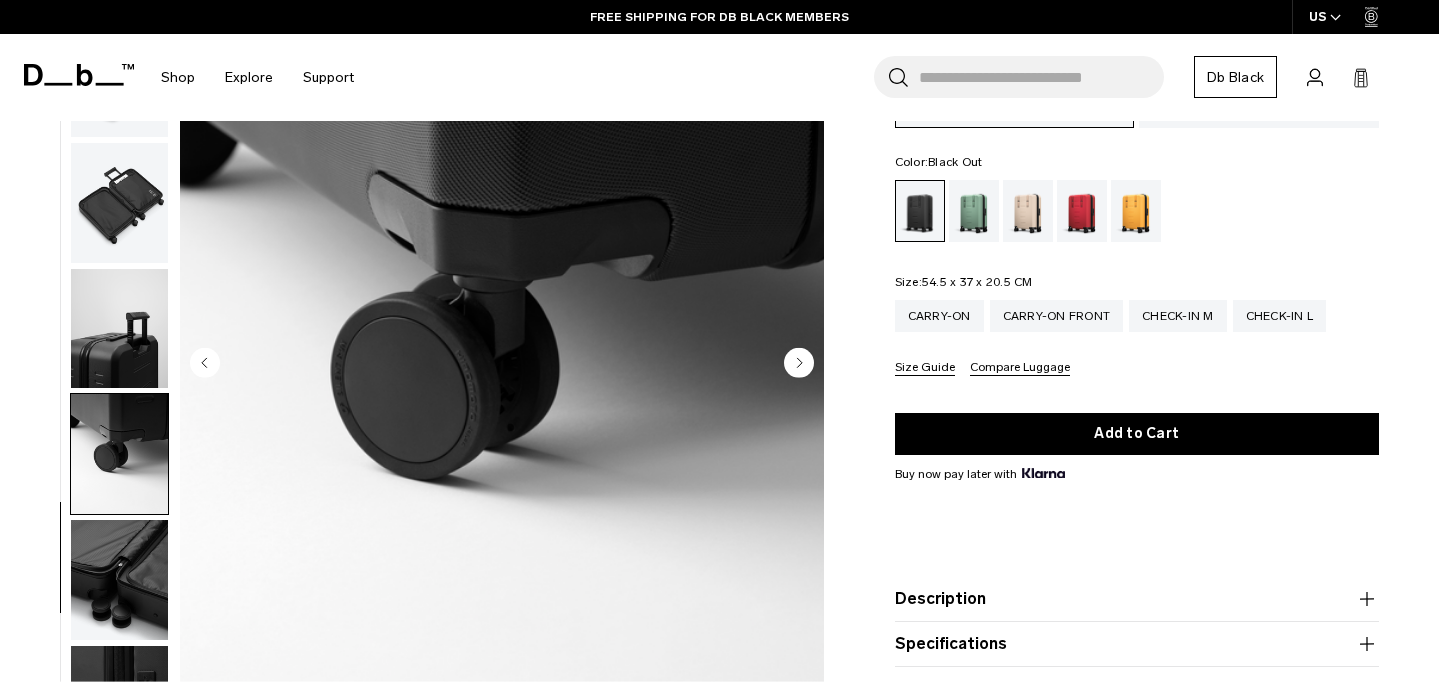 click 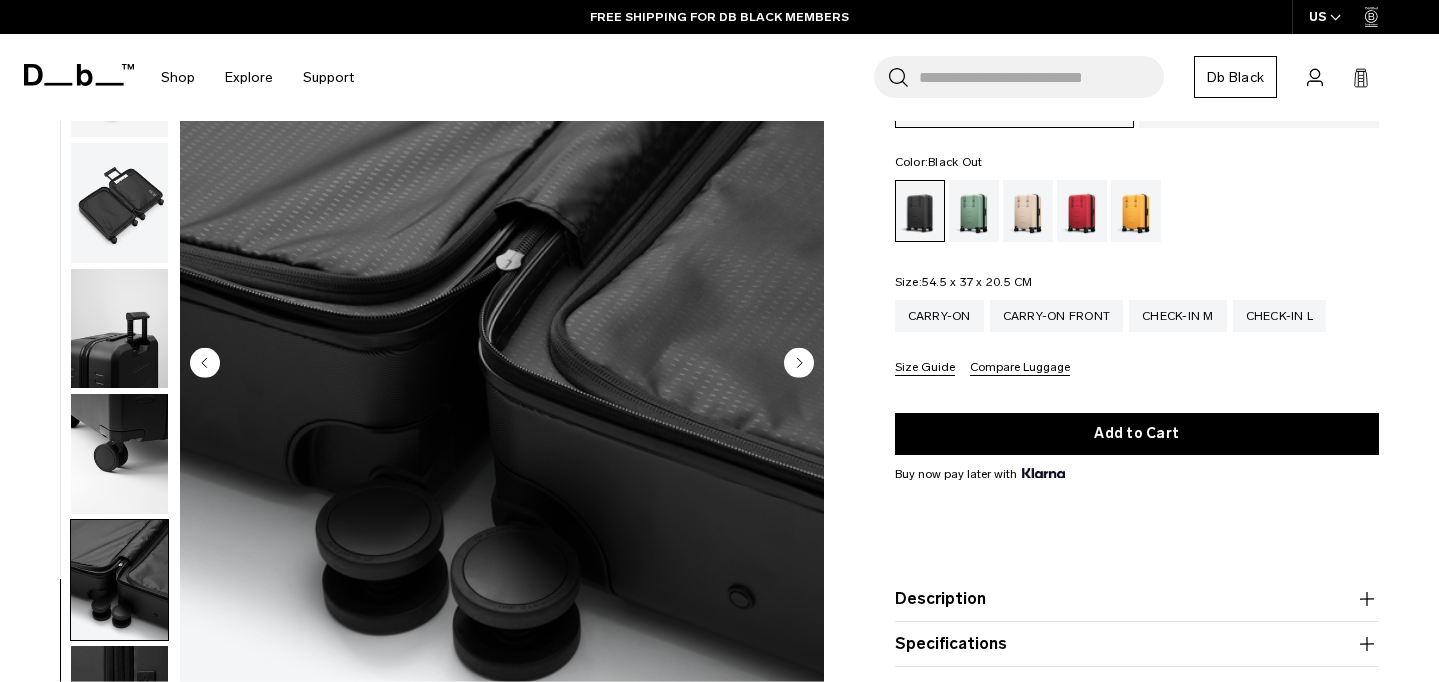 click 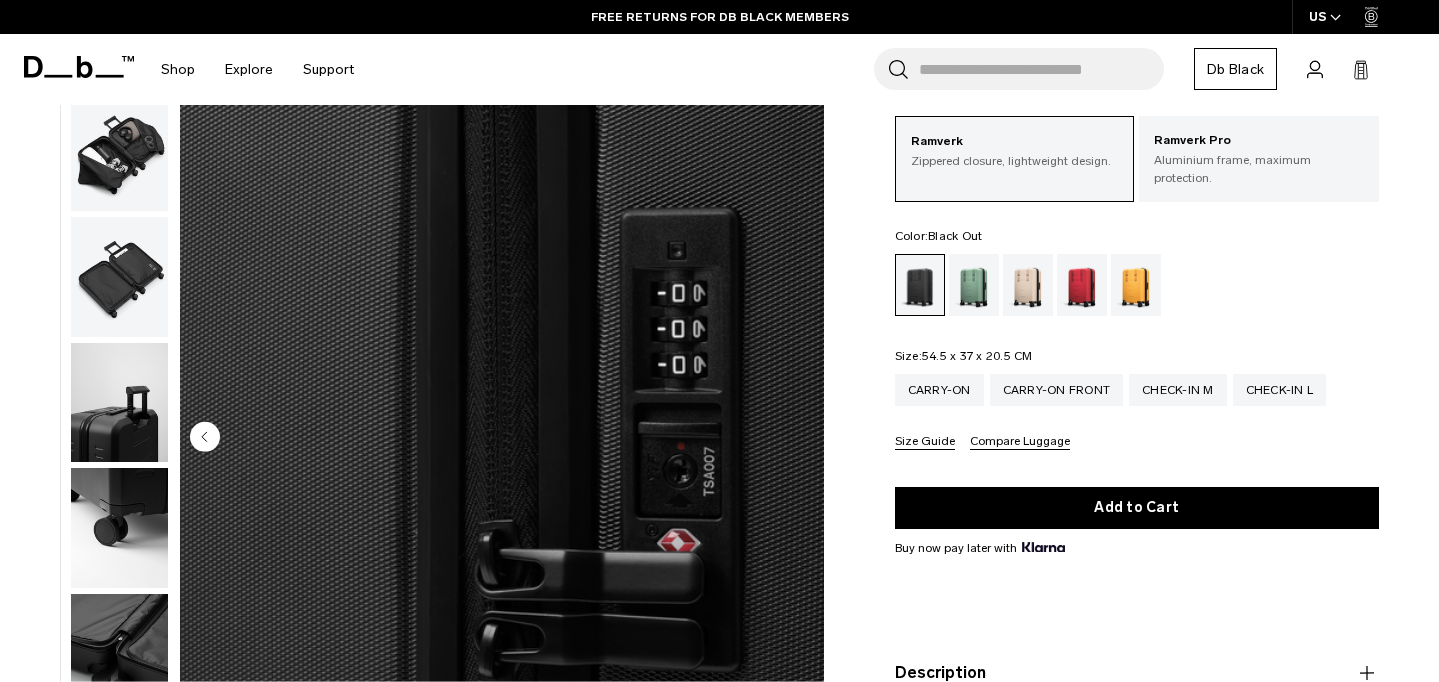 scroll, scrollTop: 43, scrollLeft: 0, axis: vertical 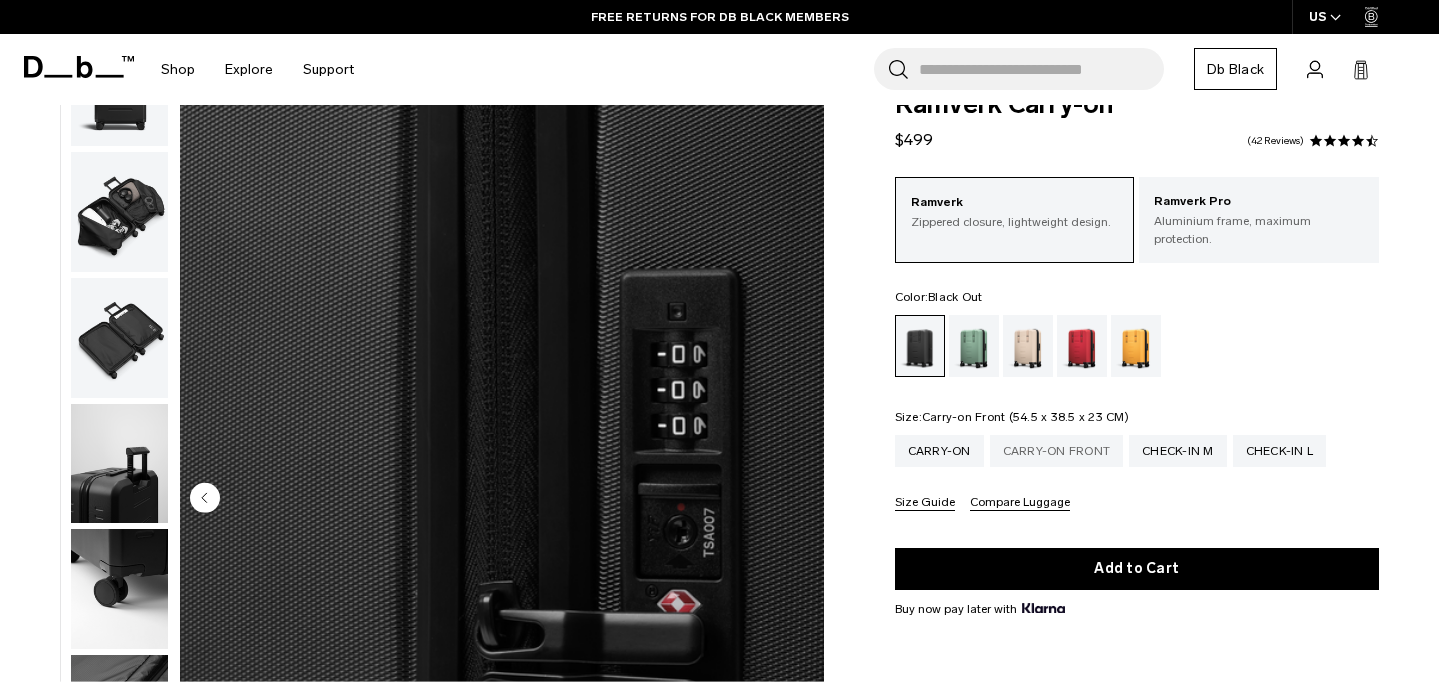 click on "Carry-on Front" at bounding box center (1057, 451) 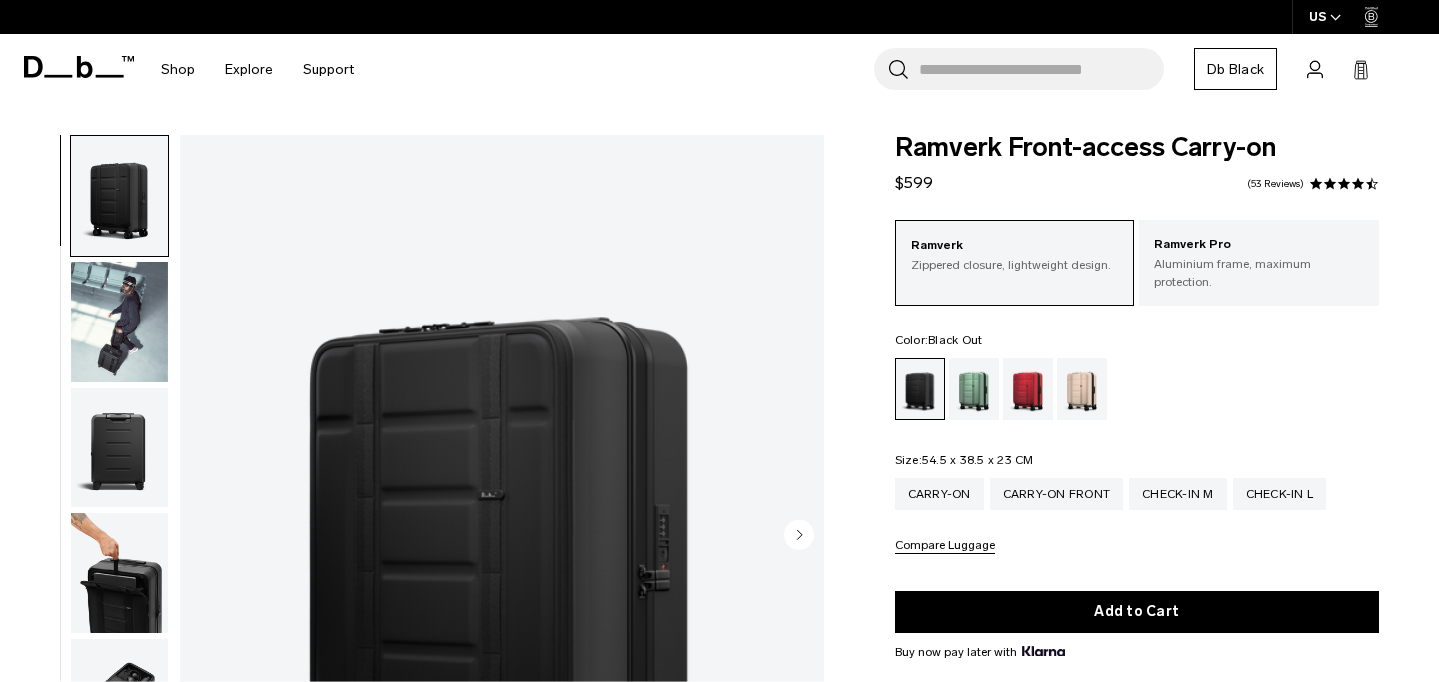 scroll, scrollTop: 88, scrollLeft: 0, axis: vertical 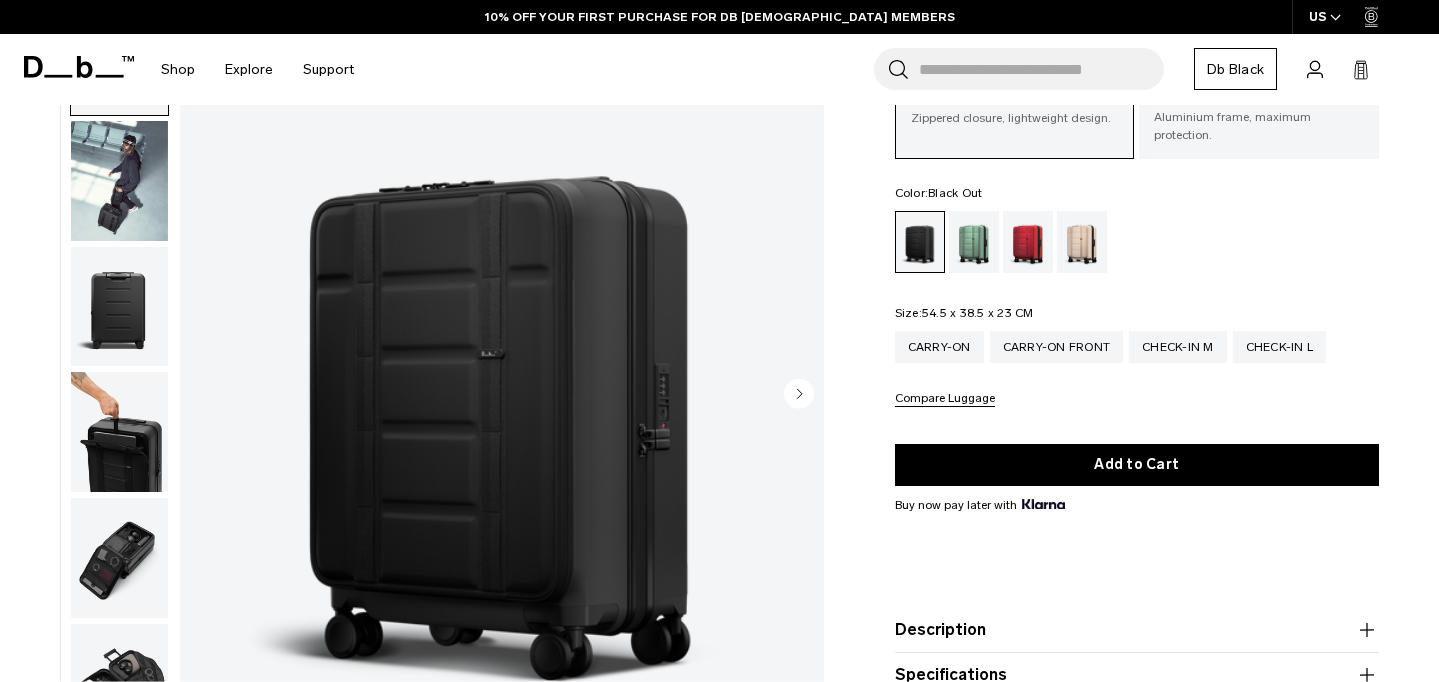 click 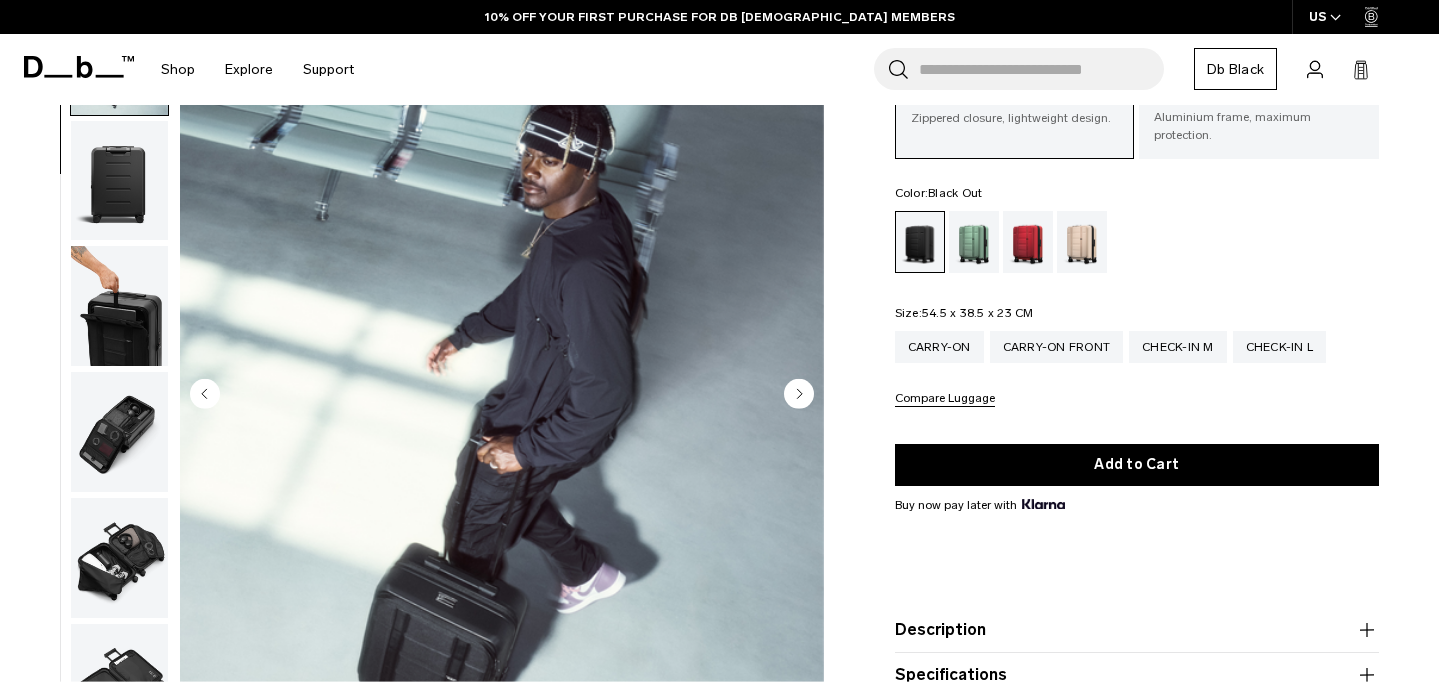 scroll, scrollTop: 127, scrollLeft: 0, axis: vertical 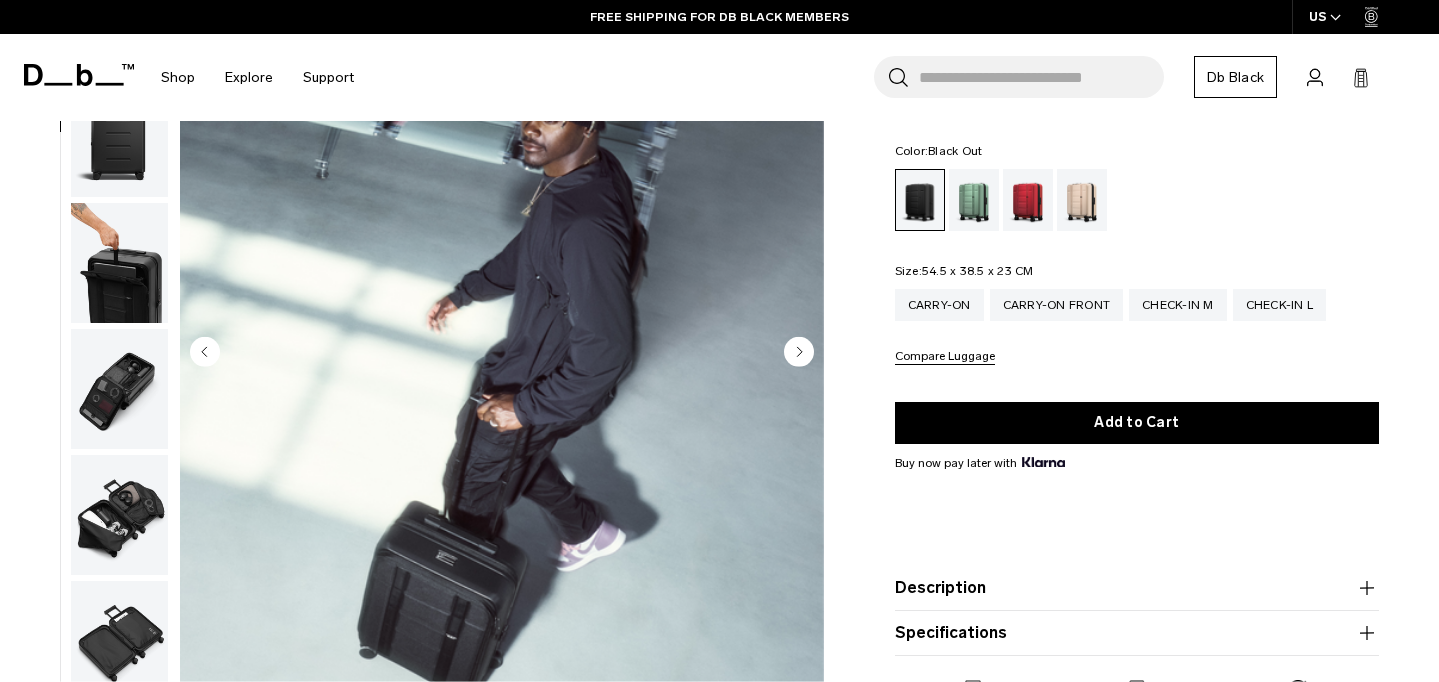 click 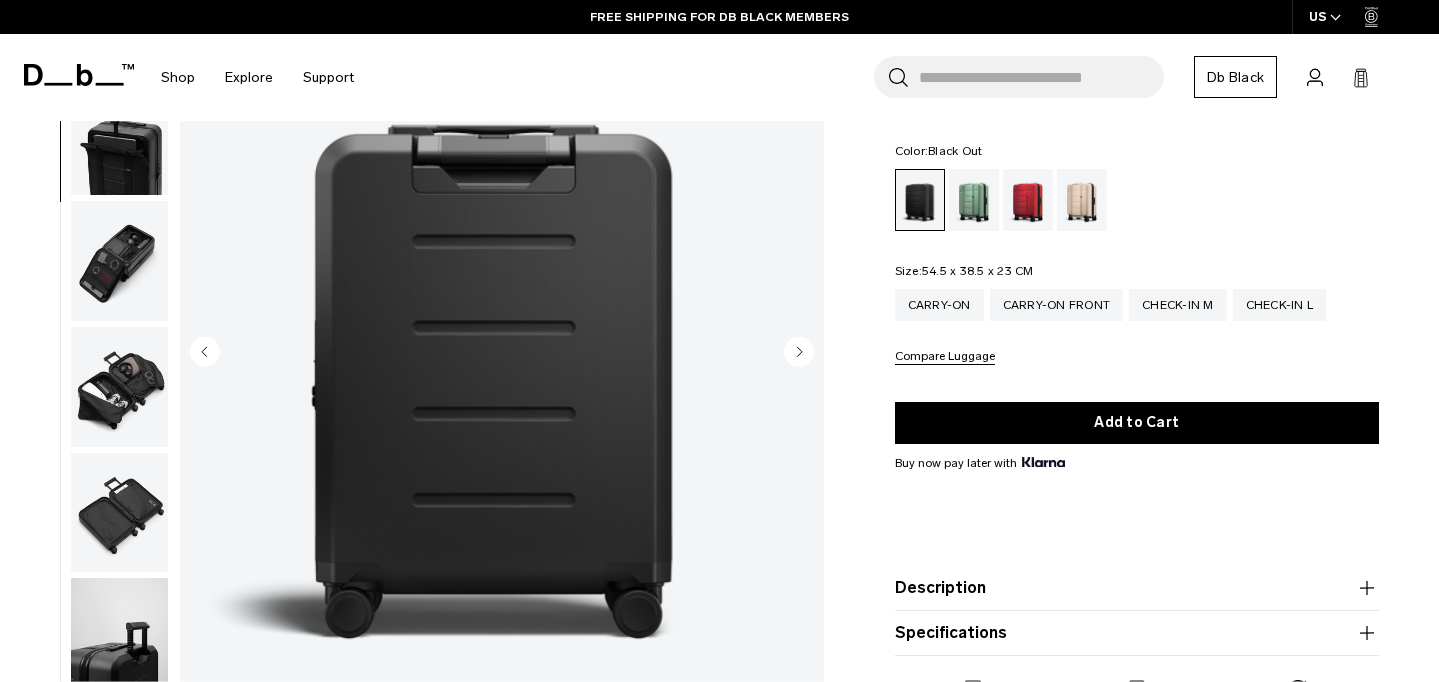 click 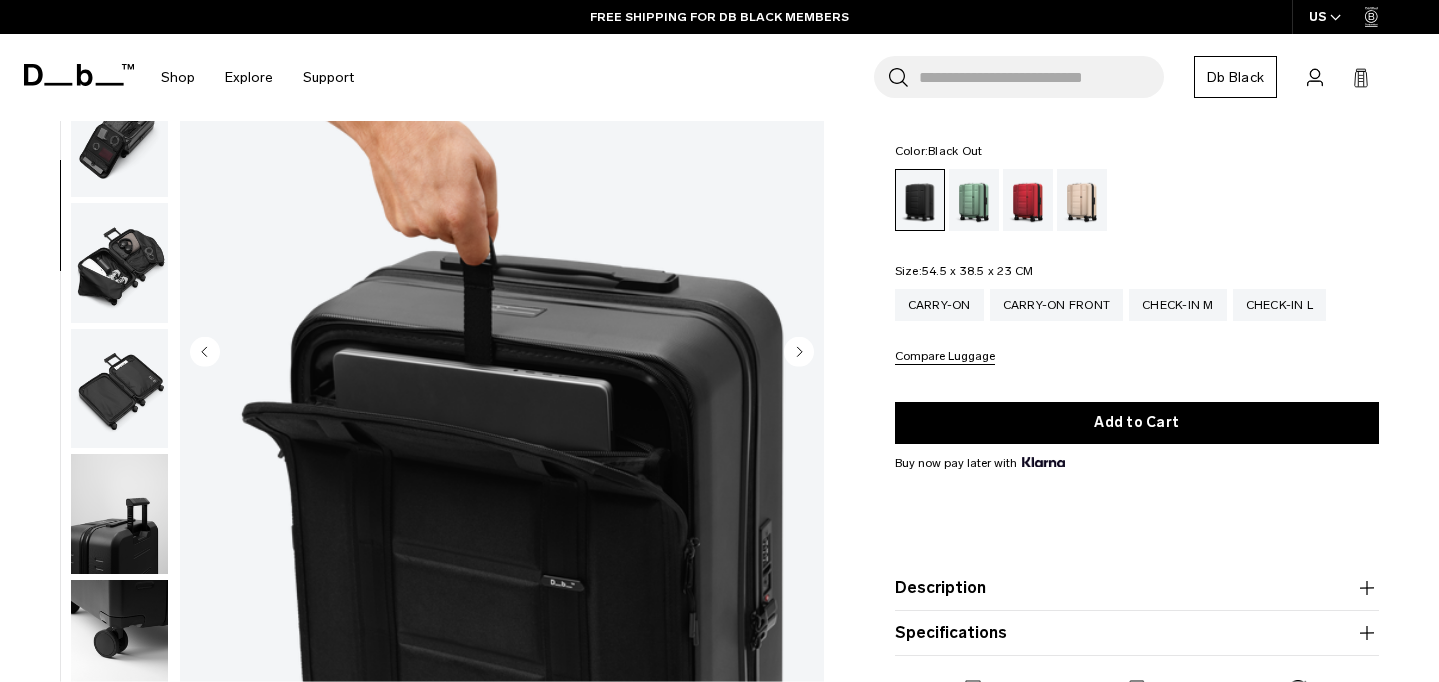 scroll, scrollTop: 382, scrollLeft: 0, axis: vertical 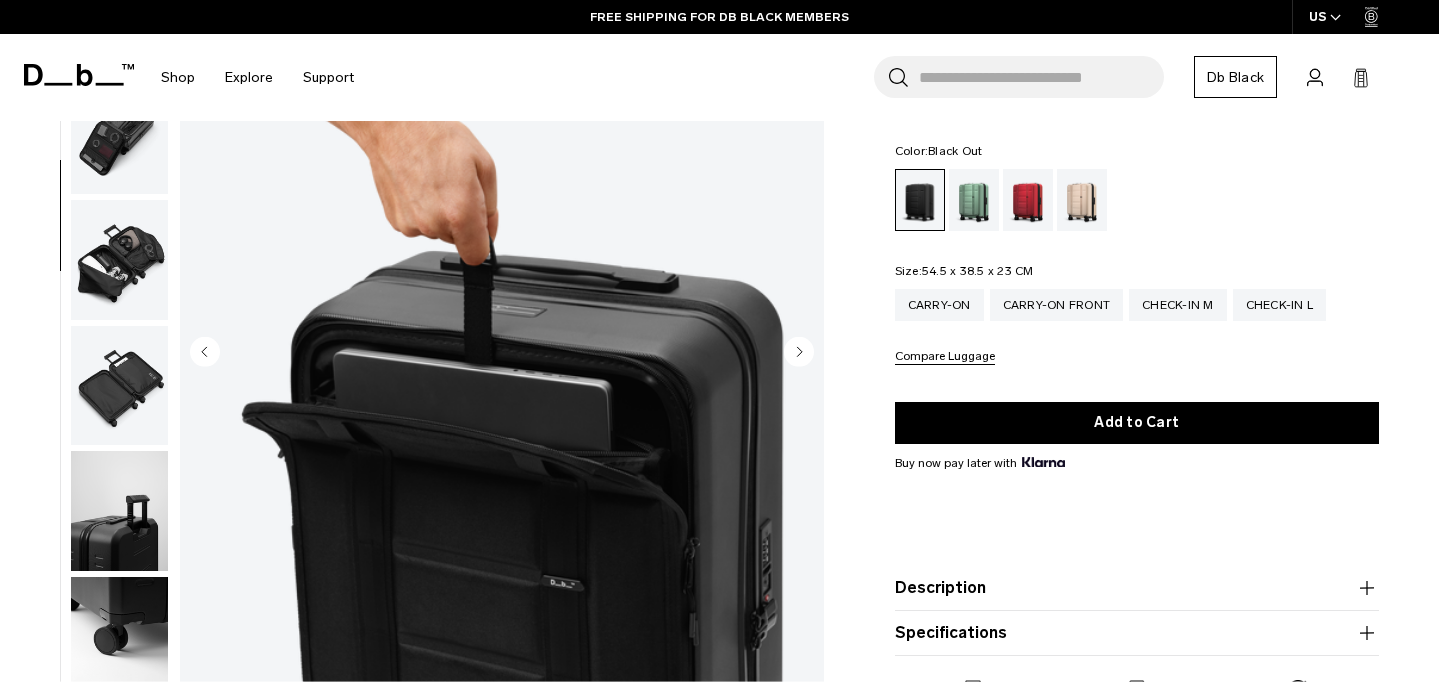 click 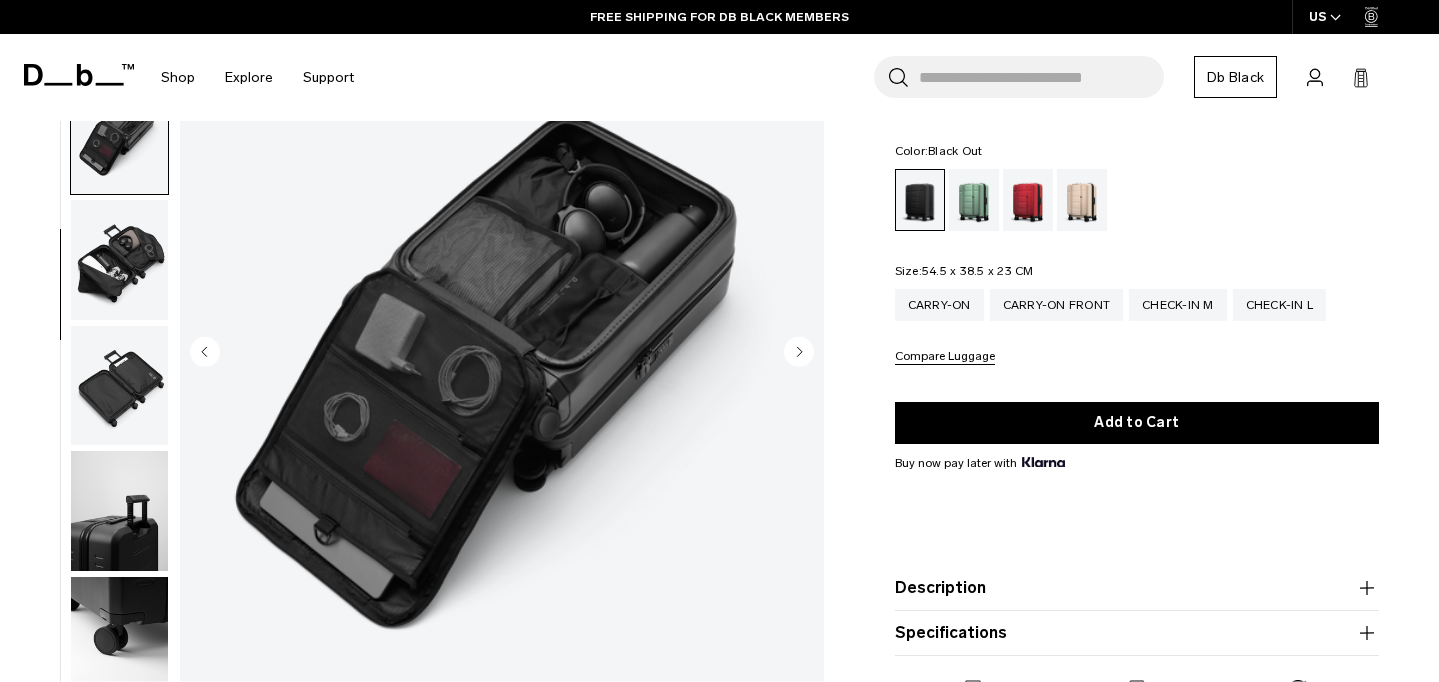 scroll, scrollTop: 509, scrollLeft: 0, axis: vertical 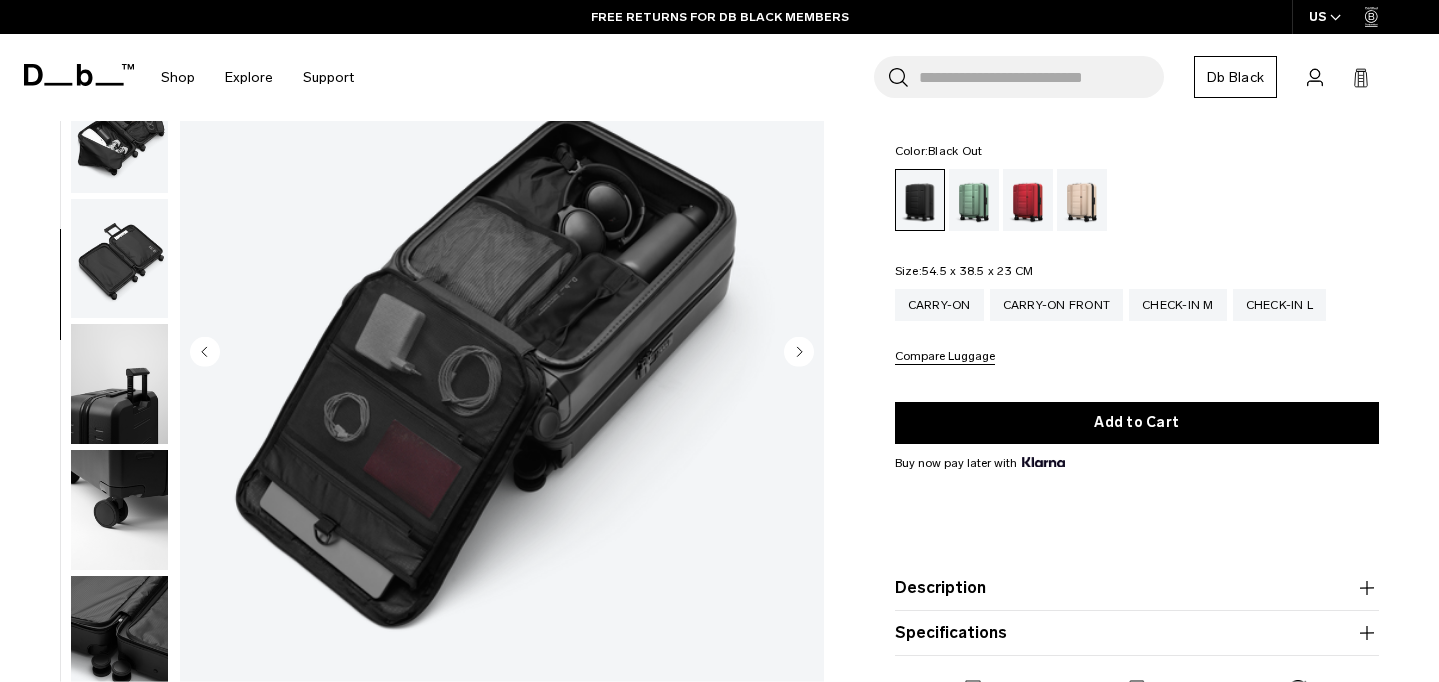 click 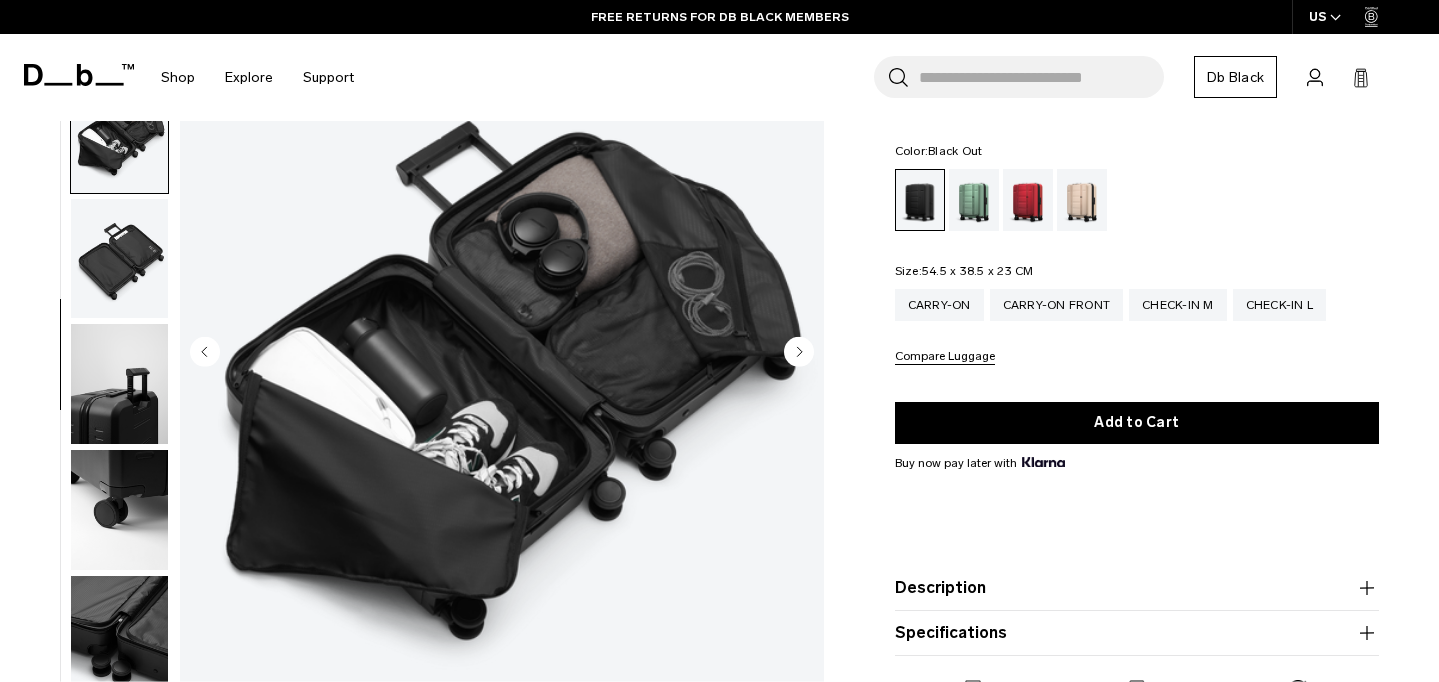 scroll, scrollTop: 592, scrollLeft: 0, axis: vertical 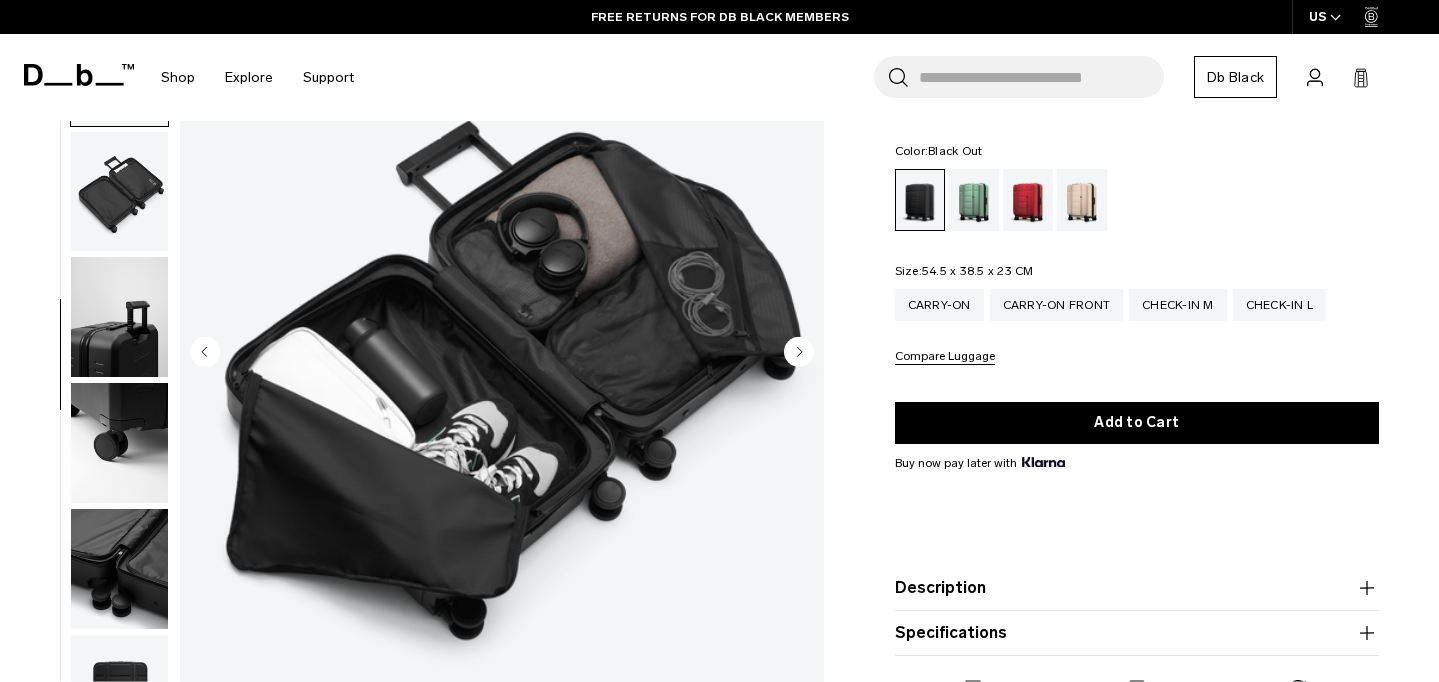 click 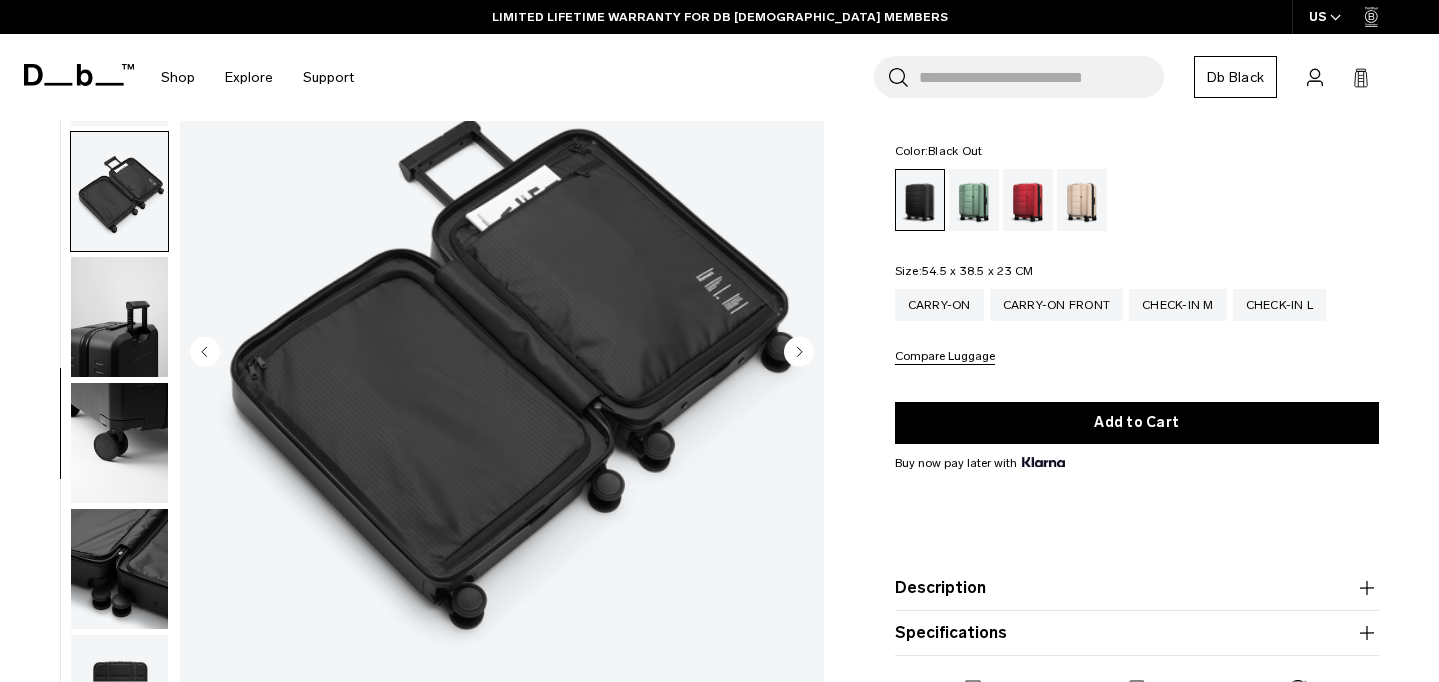 click 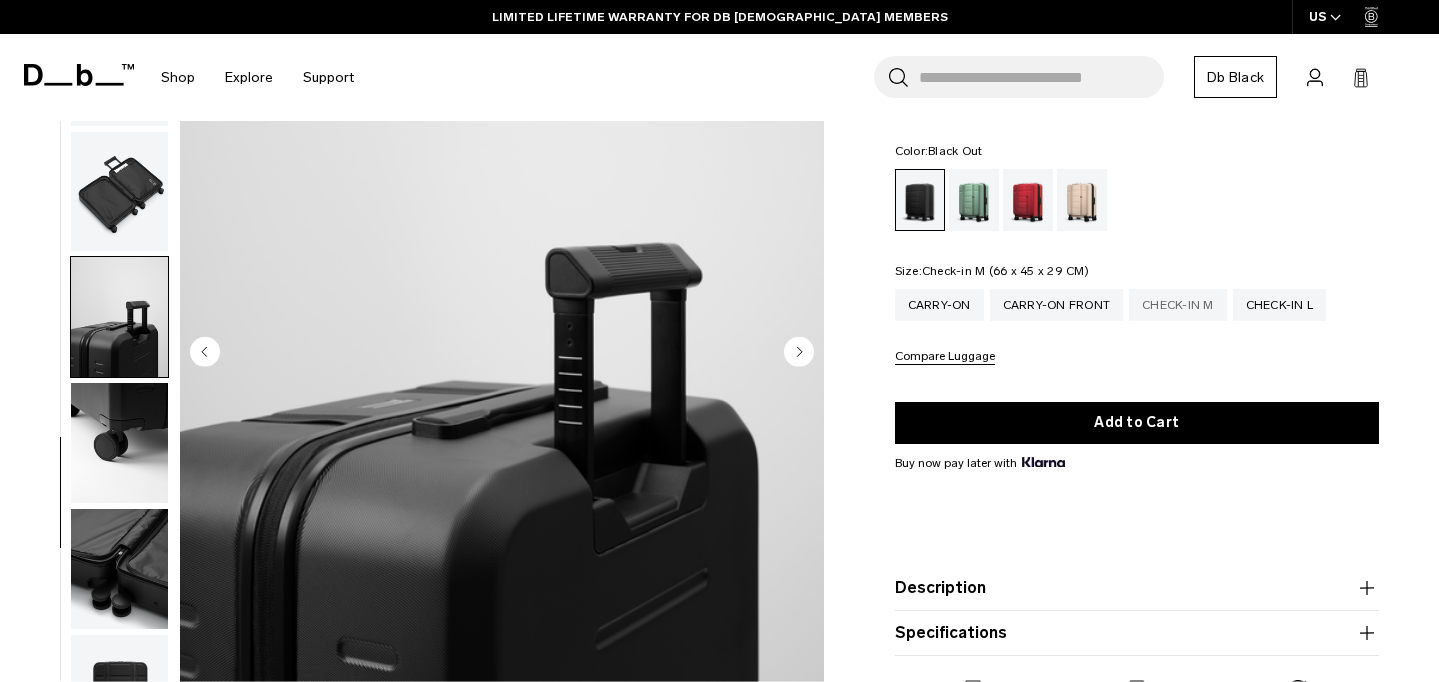 click on "Check-in M" at bounding box center (1178, 305) 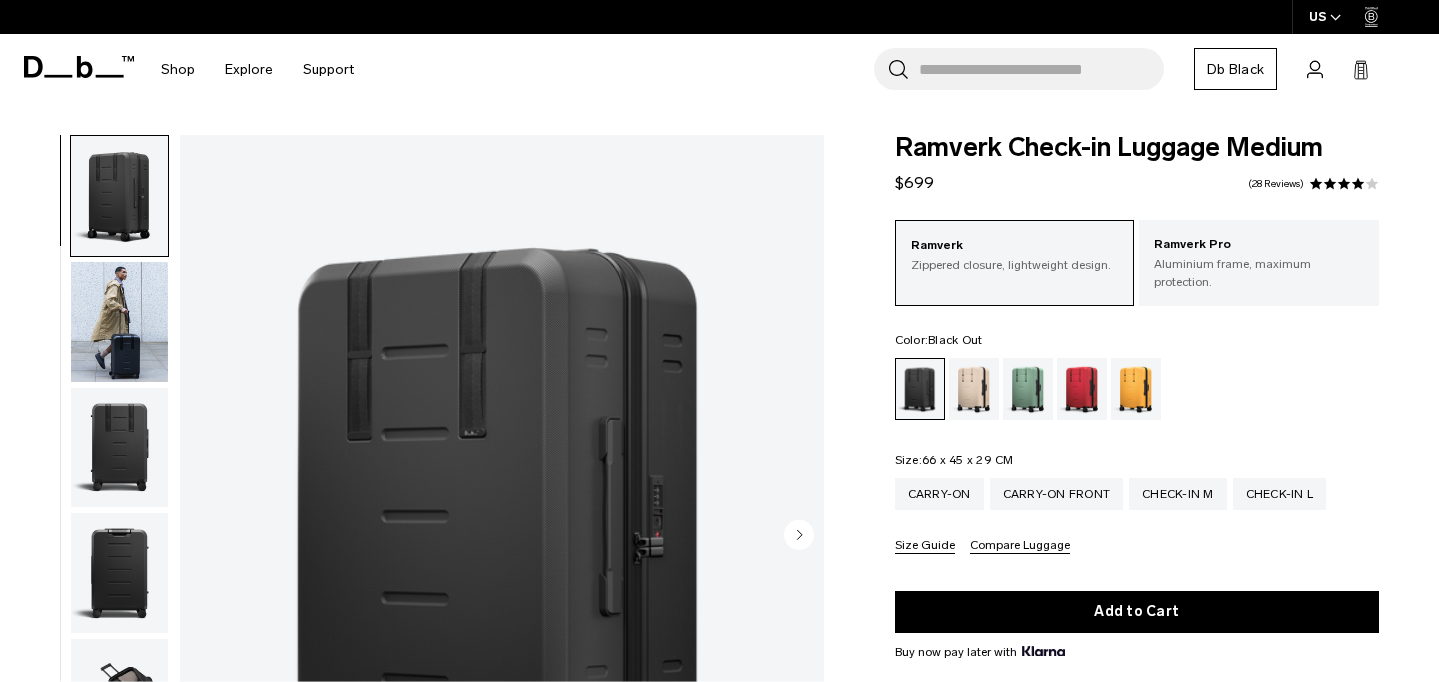 scroll, scrollTop: 0, scrollLeft: 0, axis: both 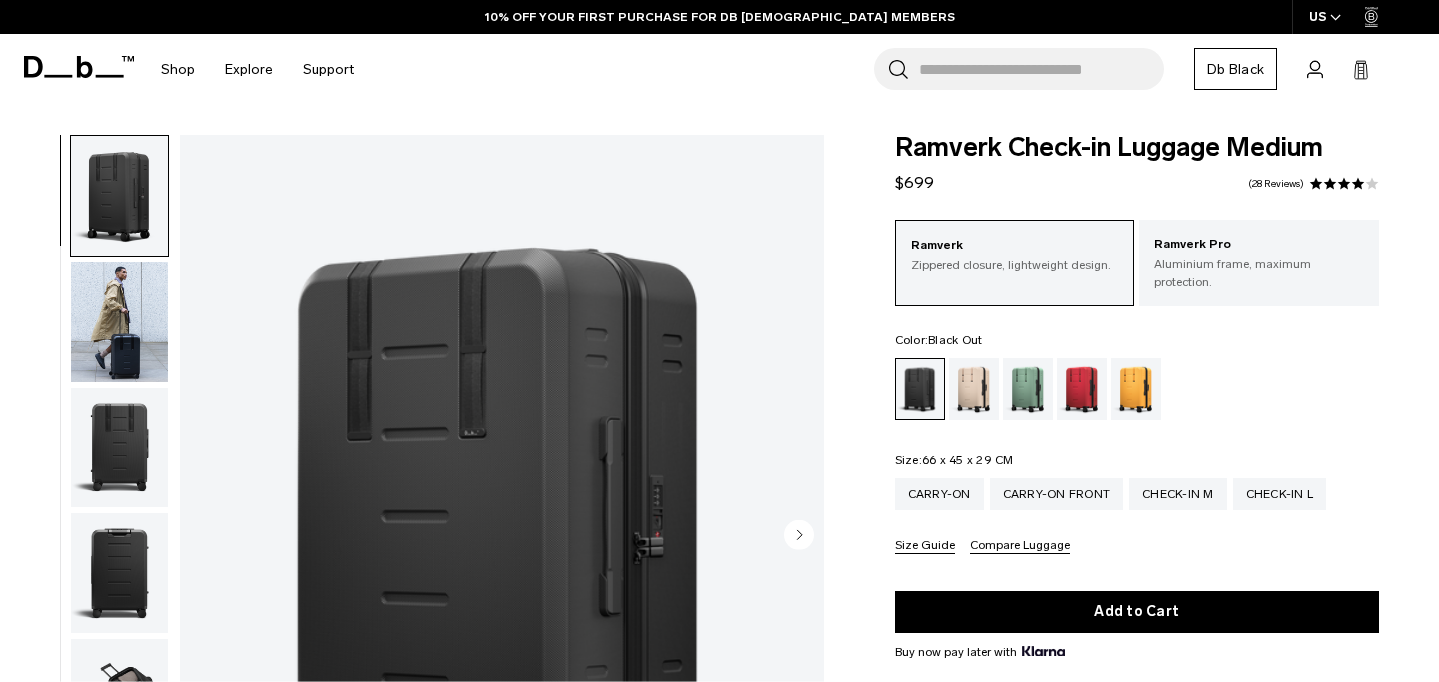 click at bounding box center [119, 322] 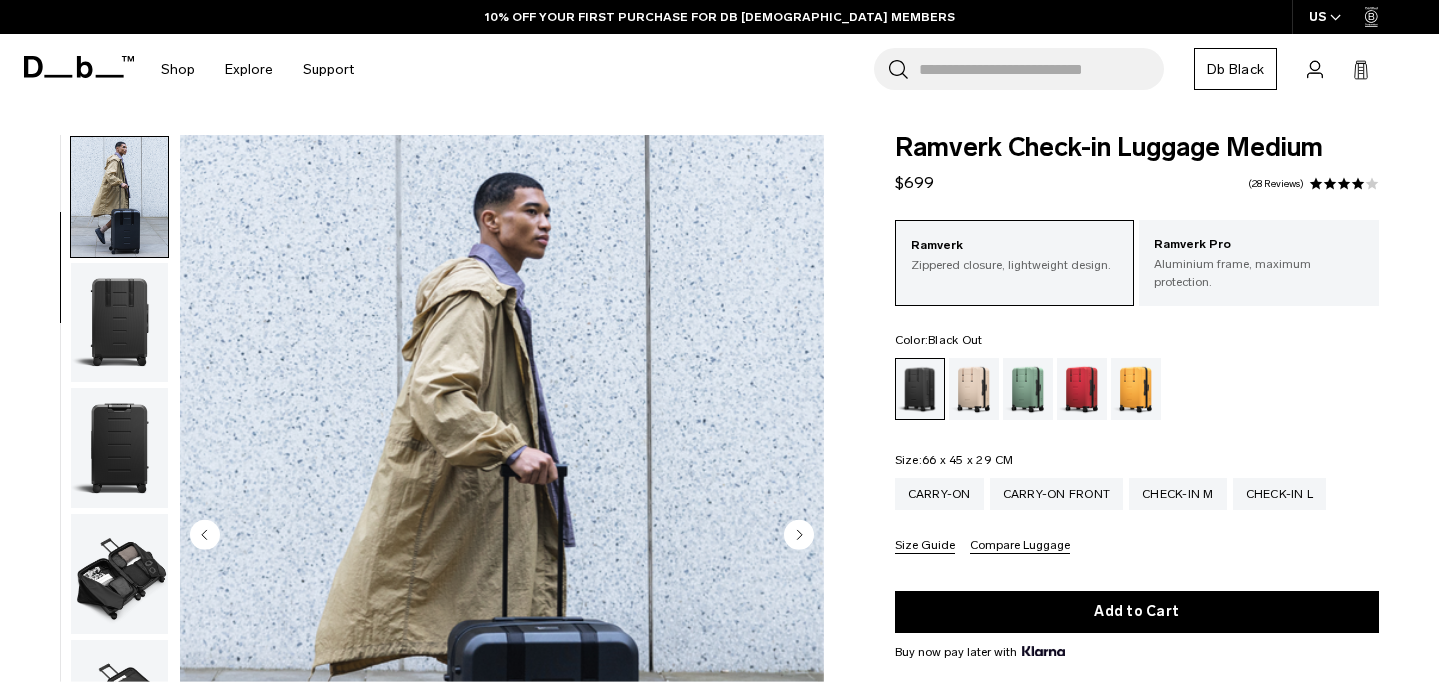 scroll, scrollTop: 127, scrollLeft: 0, axis: vertical 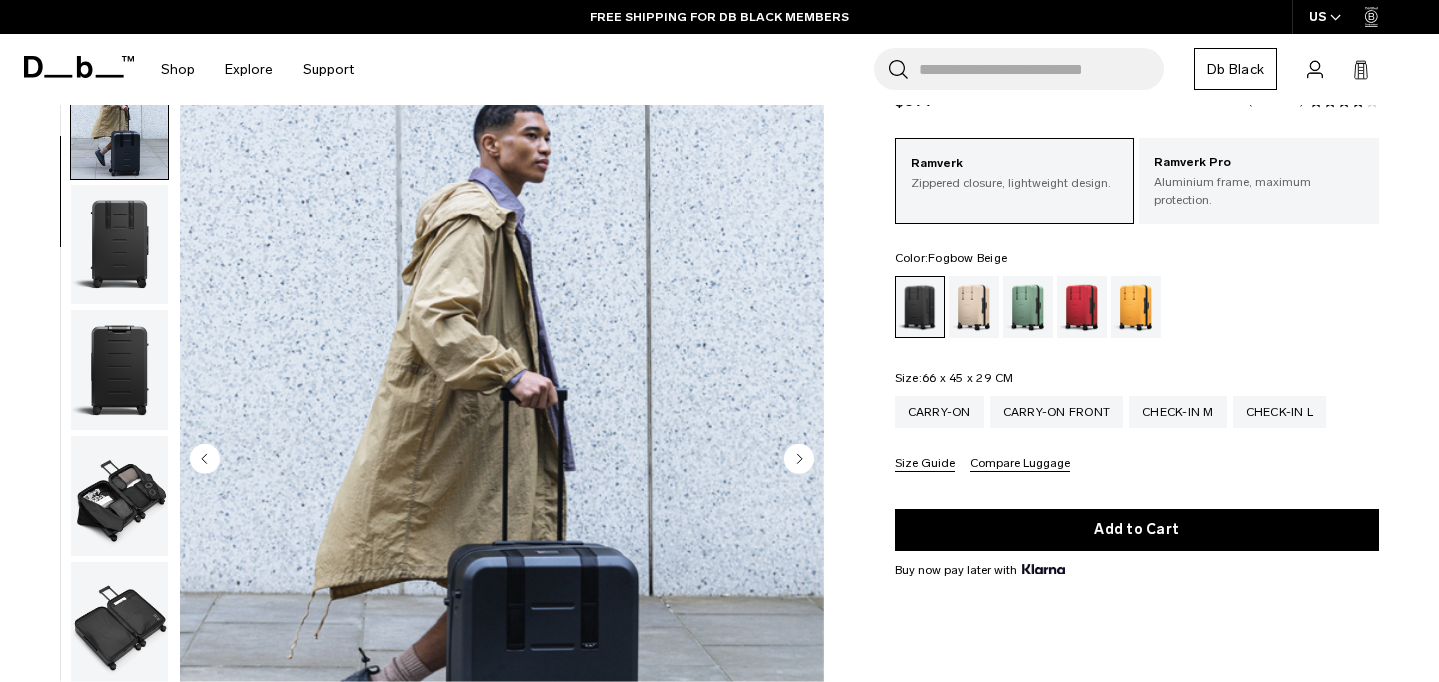 click at bounding box center [974, 307] 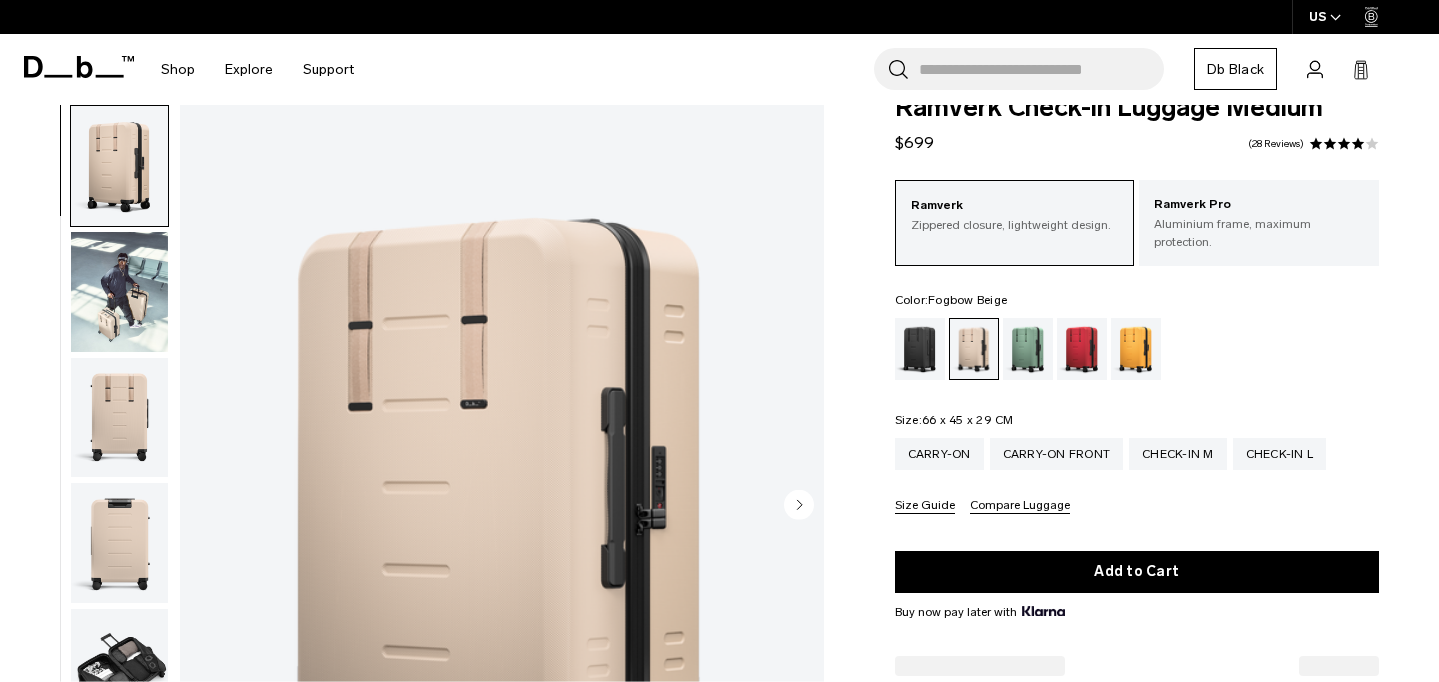 scroll, scrollTop: 0, scrollLeft: 0, axis: both 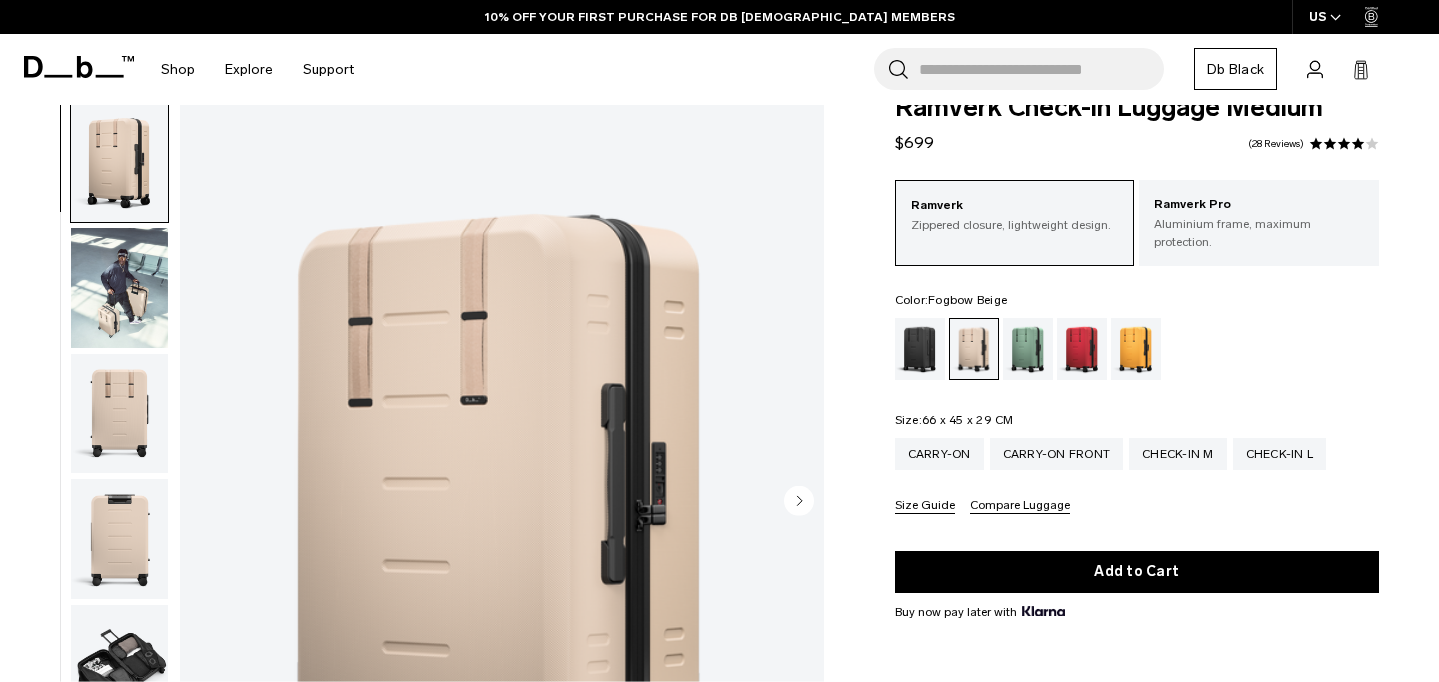 click at bounding box center [119, 287] 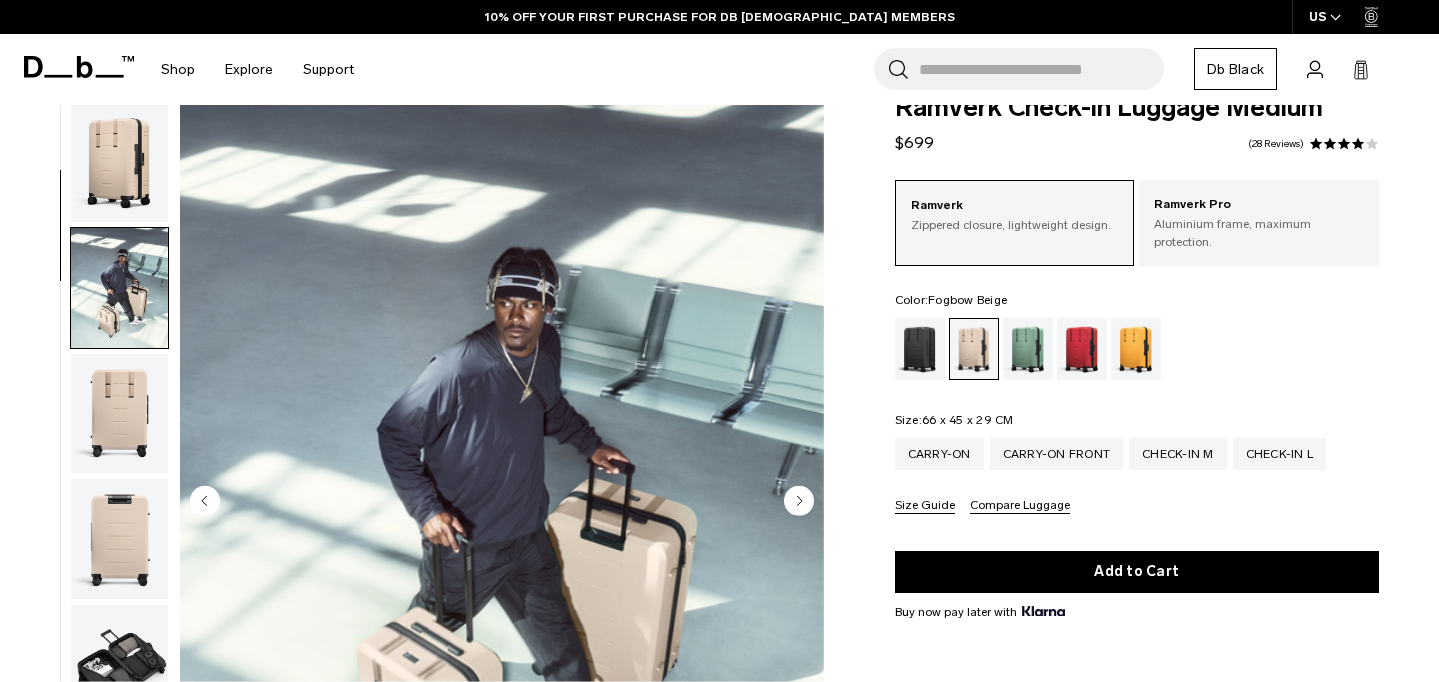 scroll, scrollTop: 127, scrollLeft: 0, axis: vertical 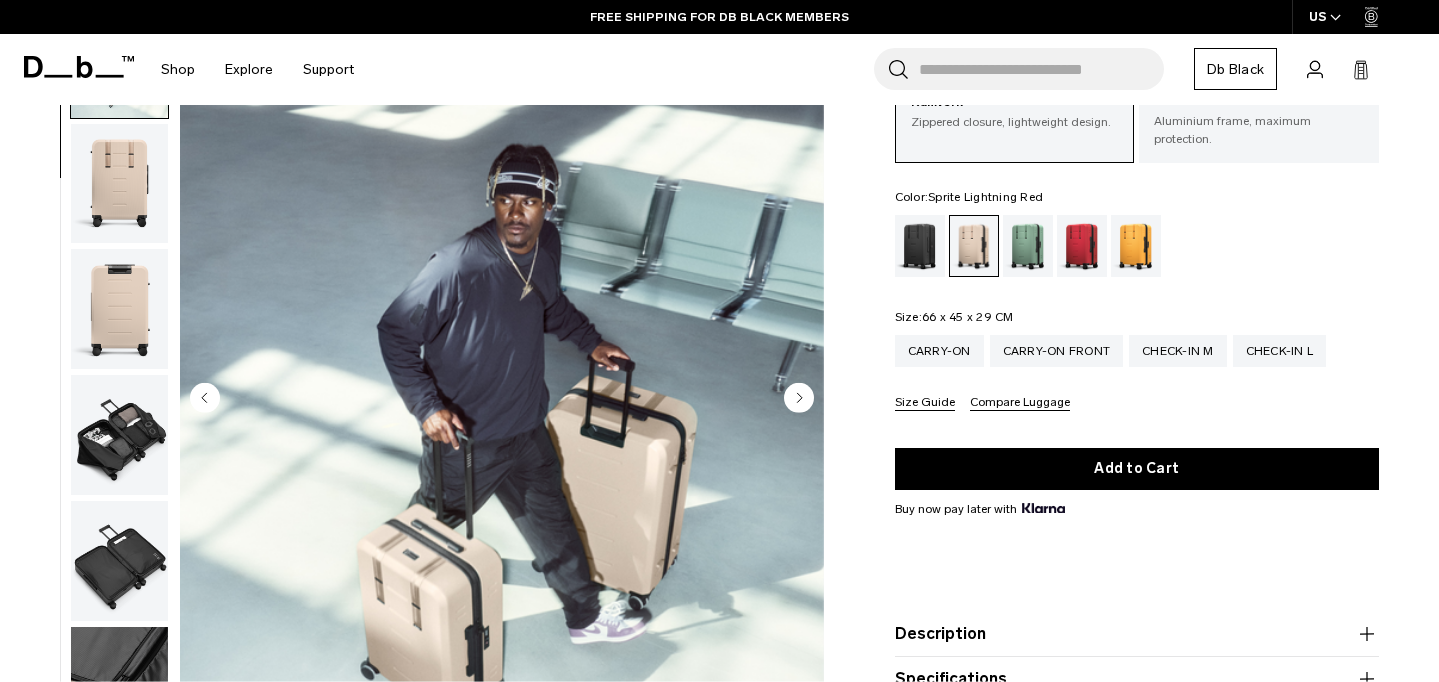 click at bounding box center [1082, 246] 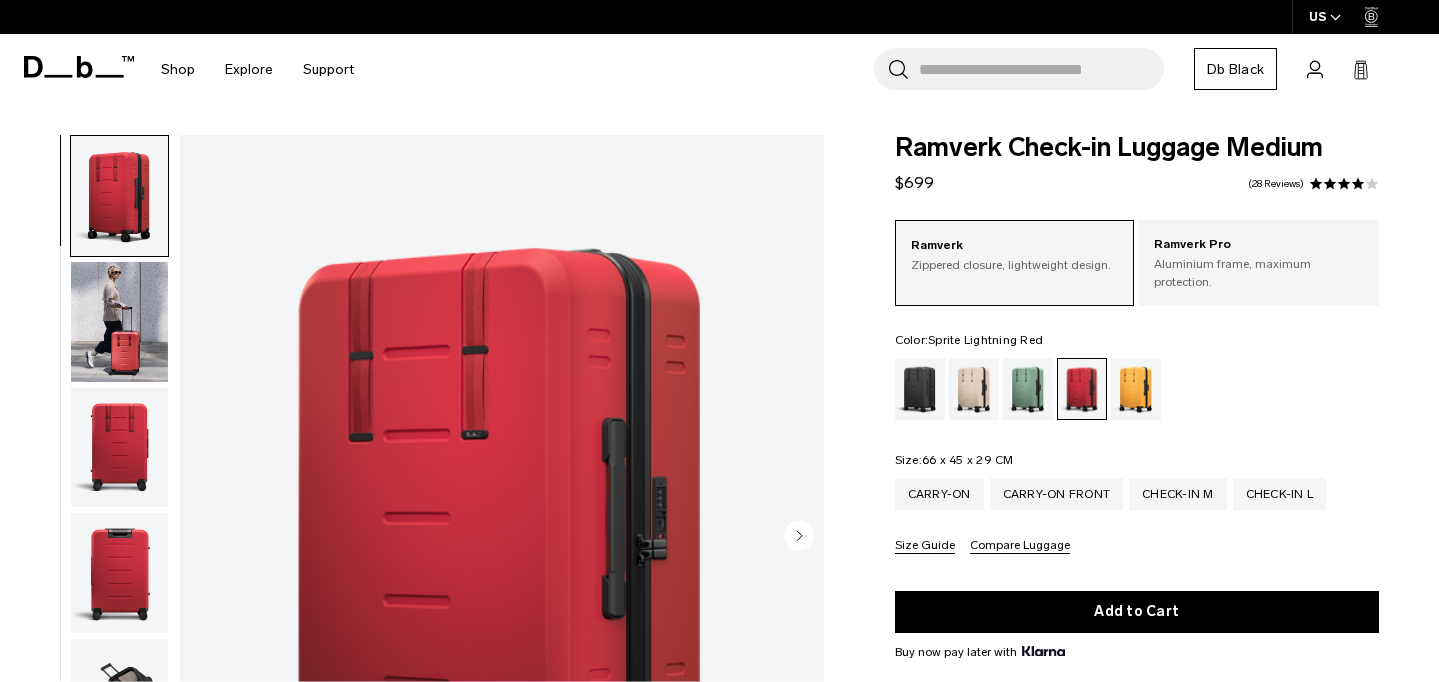 scroll, scrollTop: 0, scrollLeft: 0, axis: both 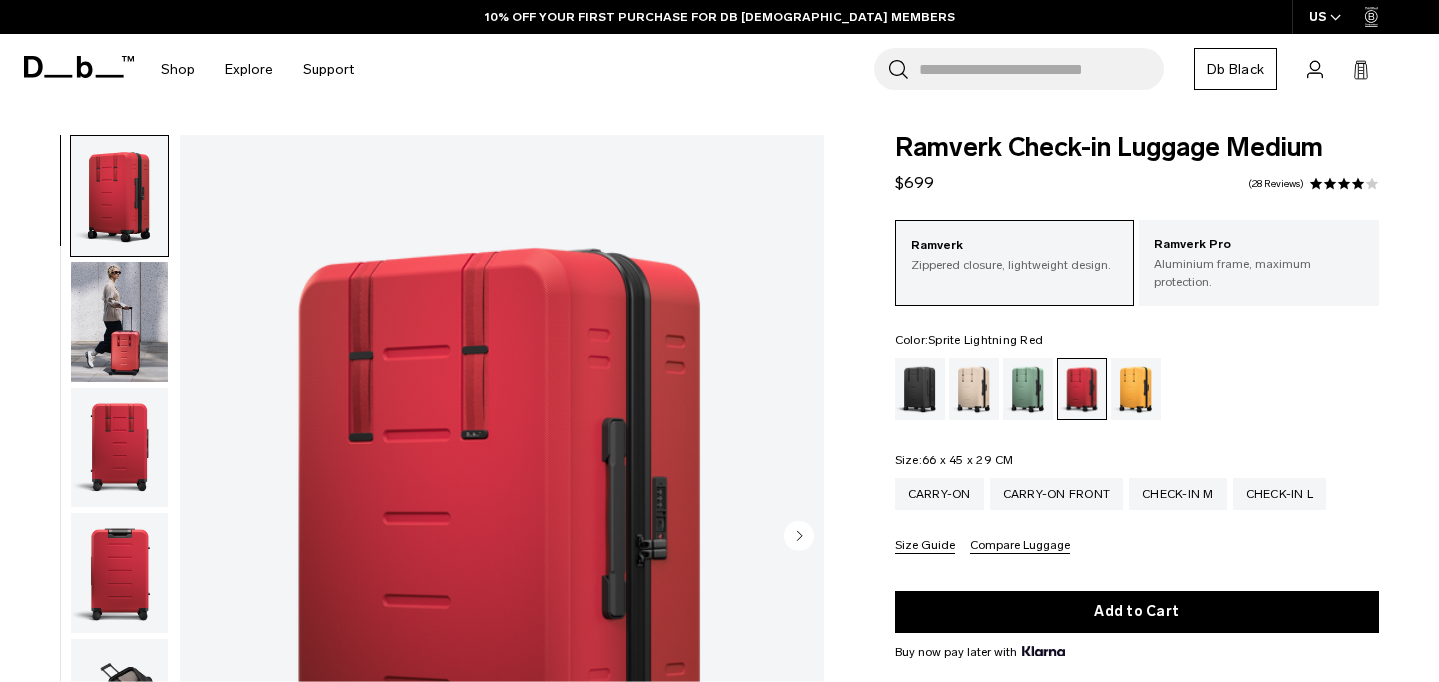 click at bounding box center (119, 322) 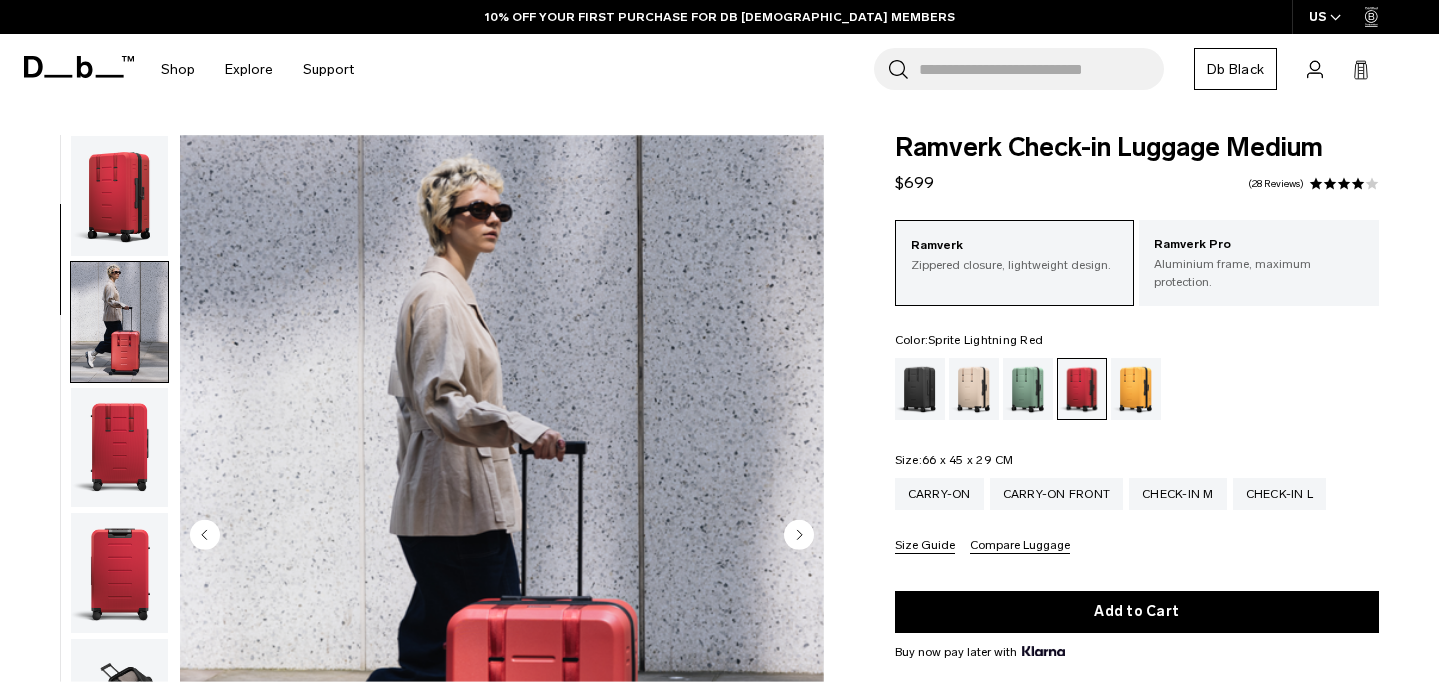 scroll, scrollTop: 127, scrollLeft: 0, axis: vertical 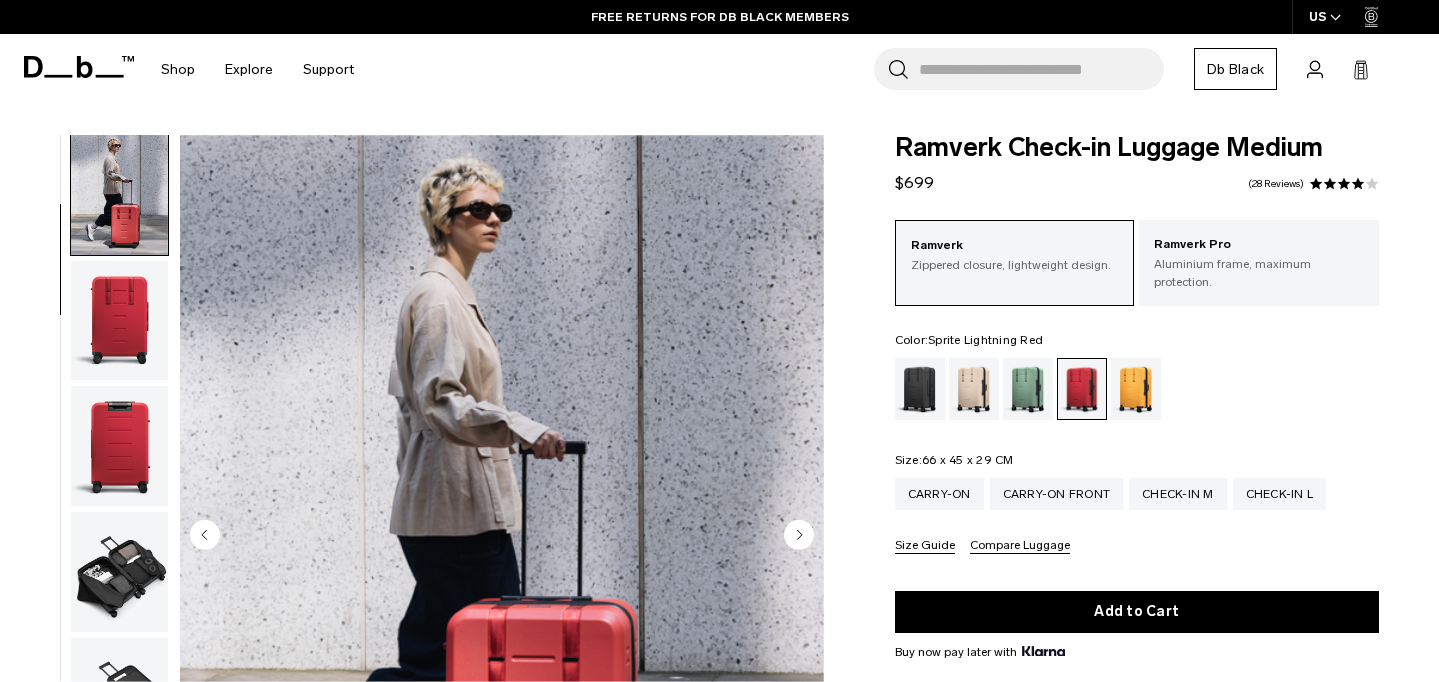 click on "Size:
66 x 45 x 29 CM
Out of stock
Carry-on
Carry-on Front
Check-in M
Check-in L
Size Guide
Compare Luggage" at bounding box center (1137, 504) 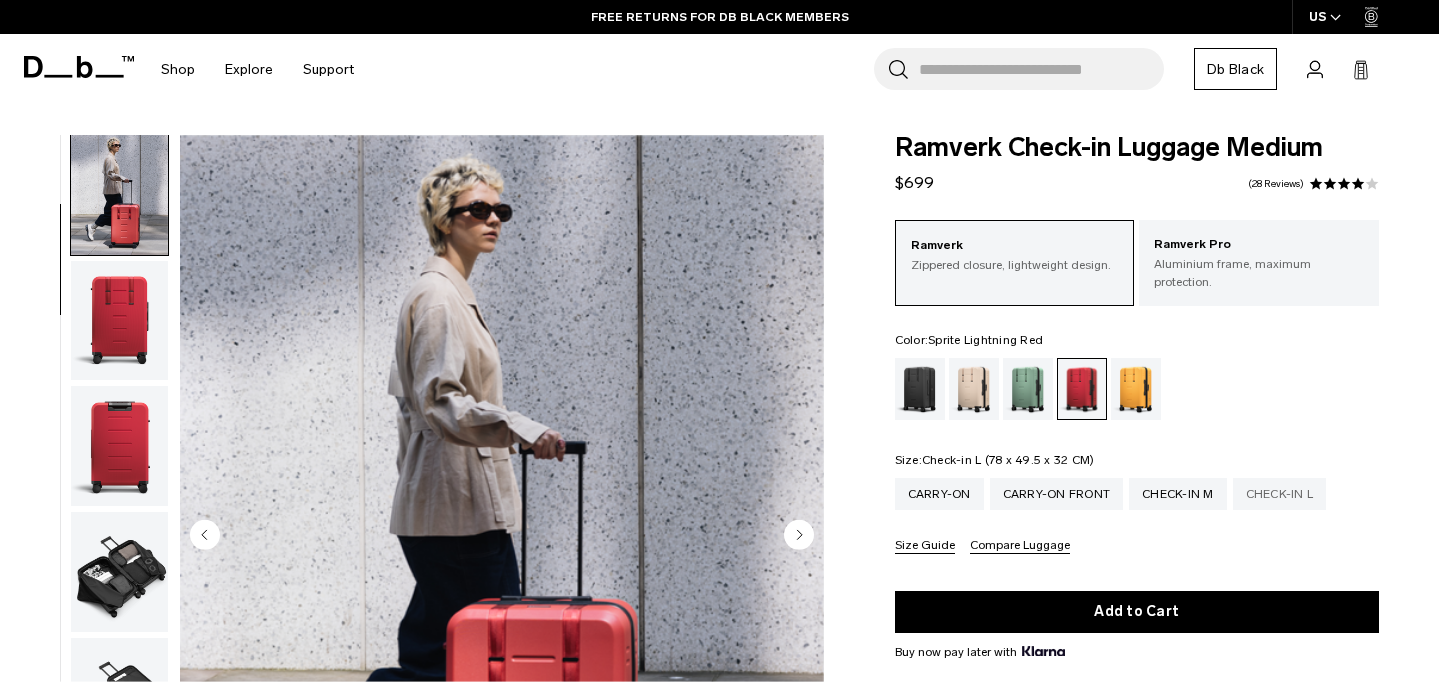 click on "Check-in L" at bounding box center [1280, 494] 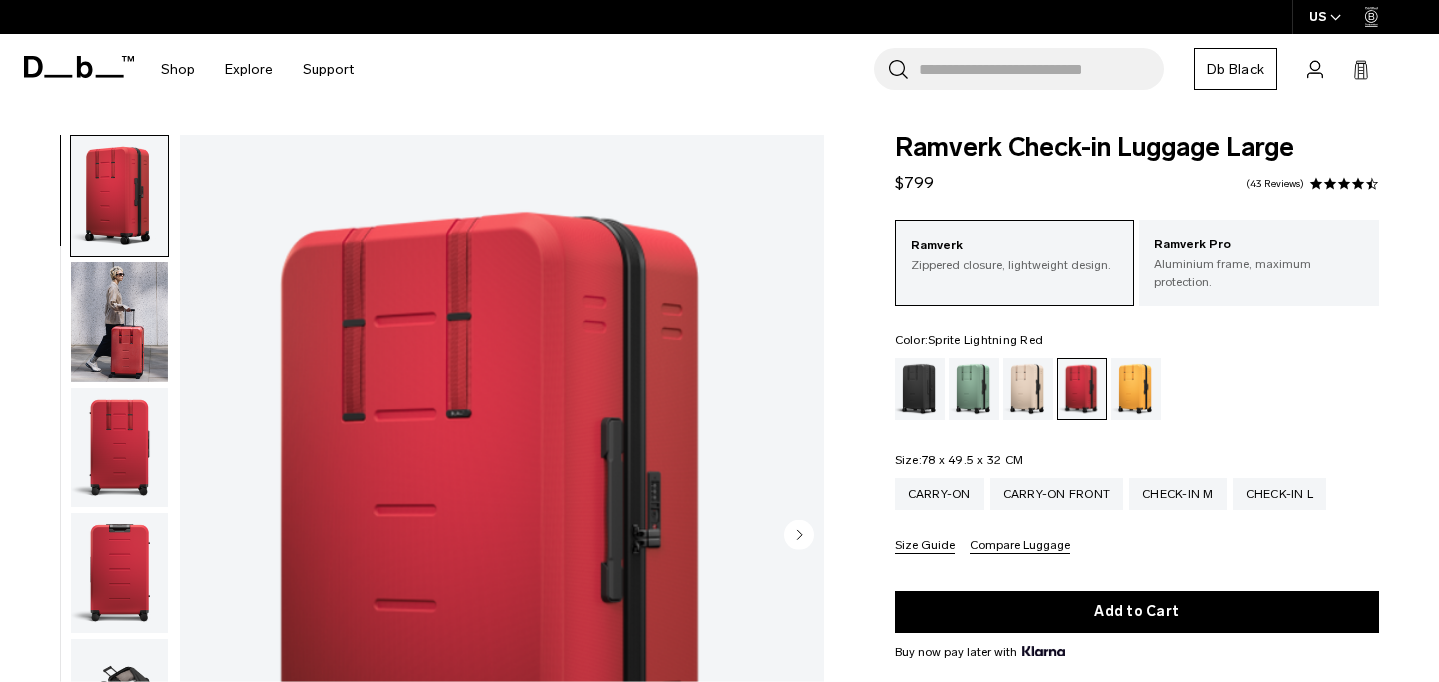 scroll, scrollTop: 0, scrollLeft: 0, axis: both 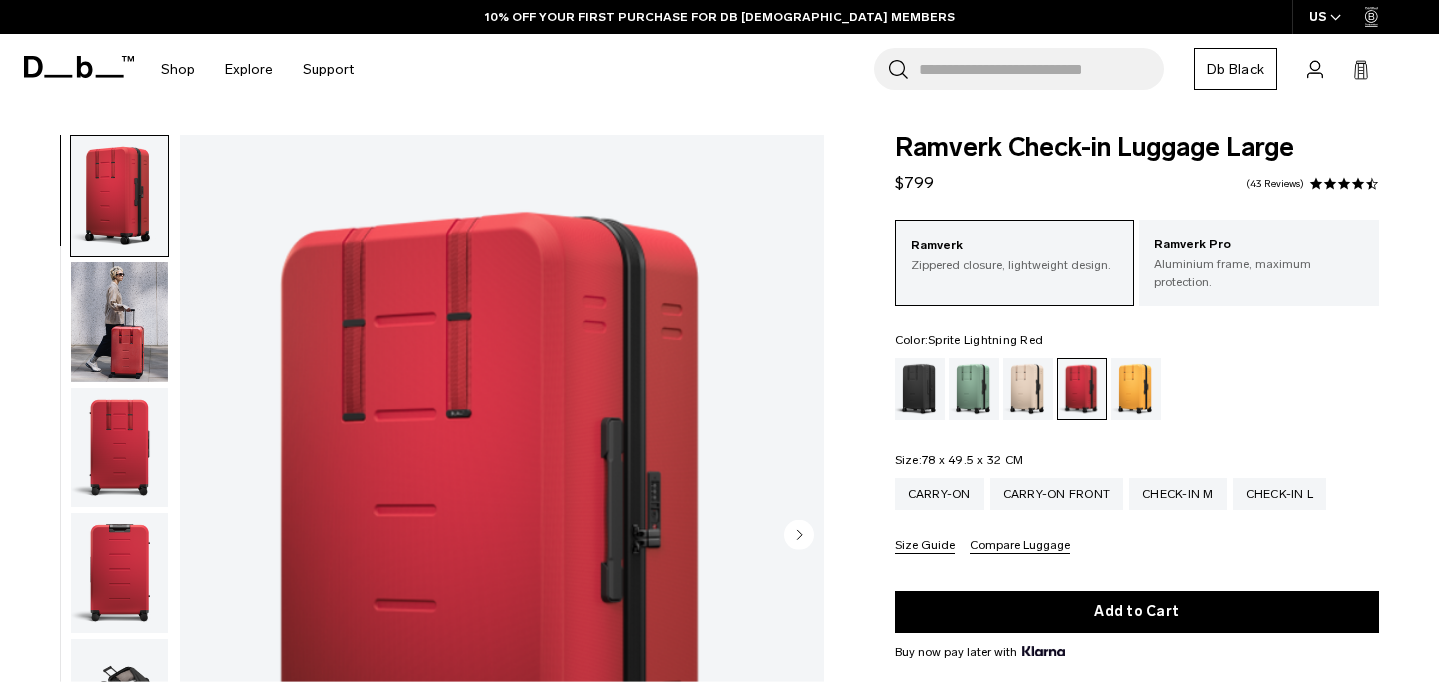 click at bounding box center (119, 196) 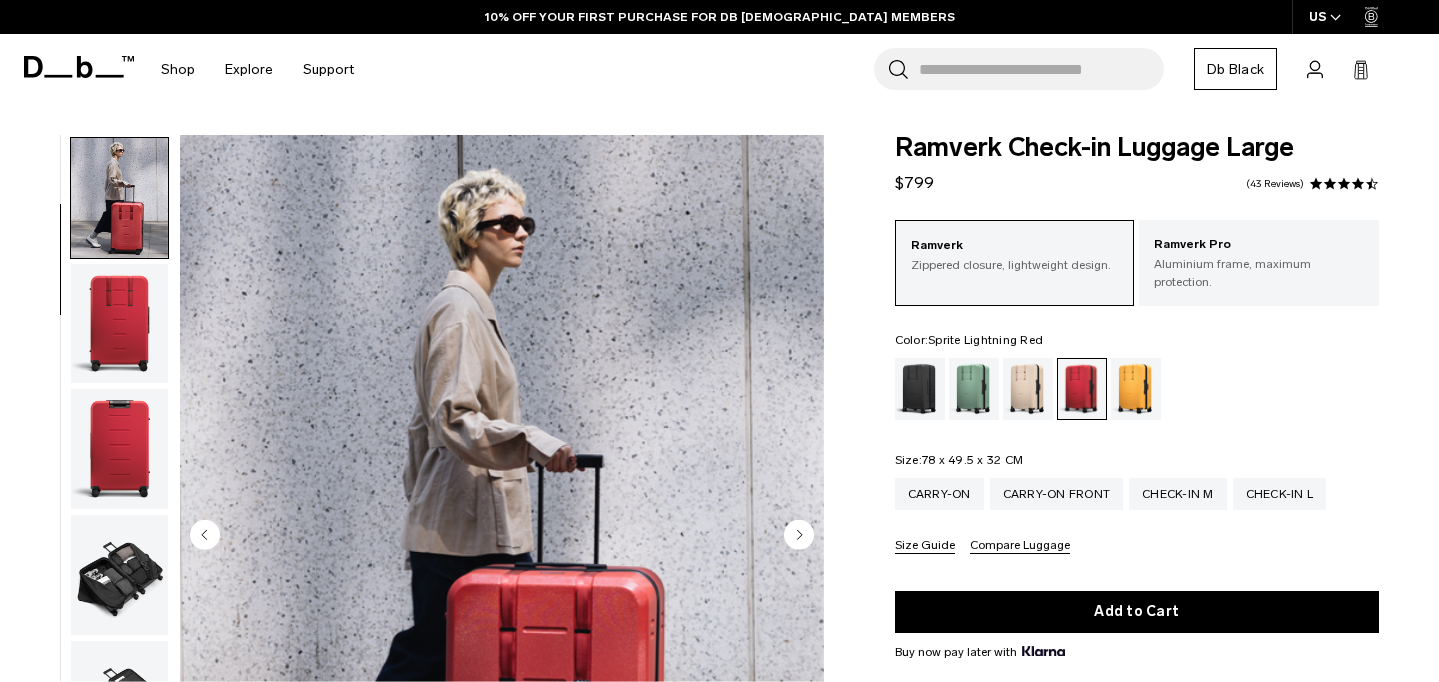 scroll, scrollTop: 127, scrollLeft: 0, axis: vertical 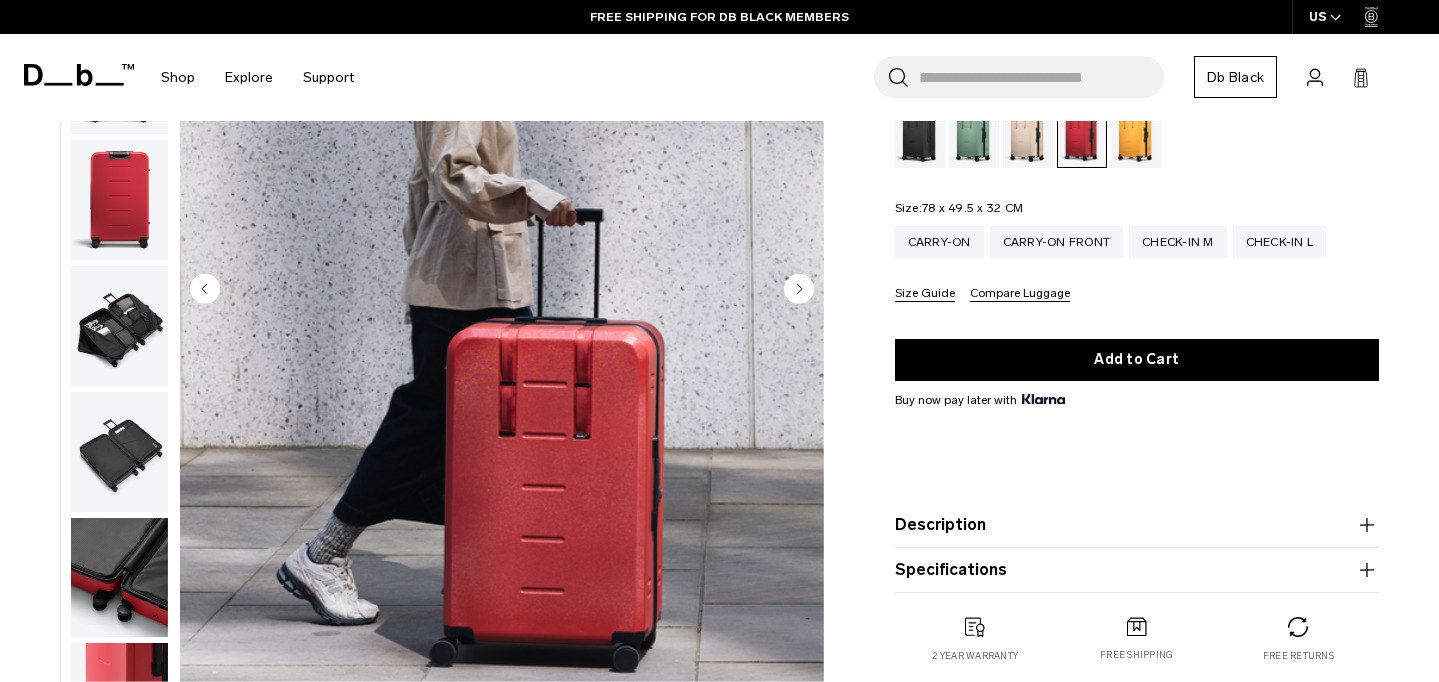 click 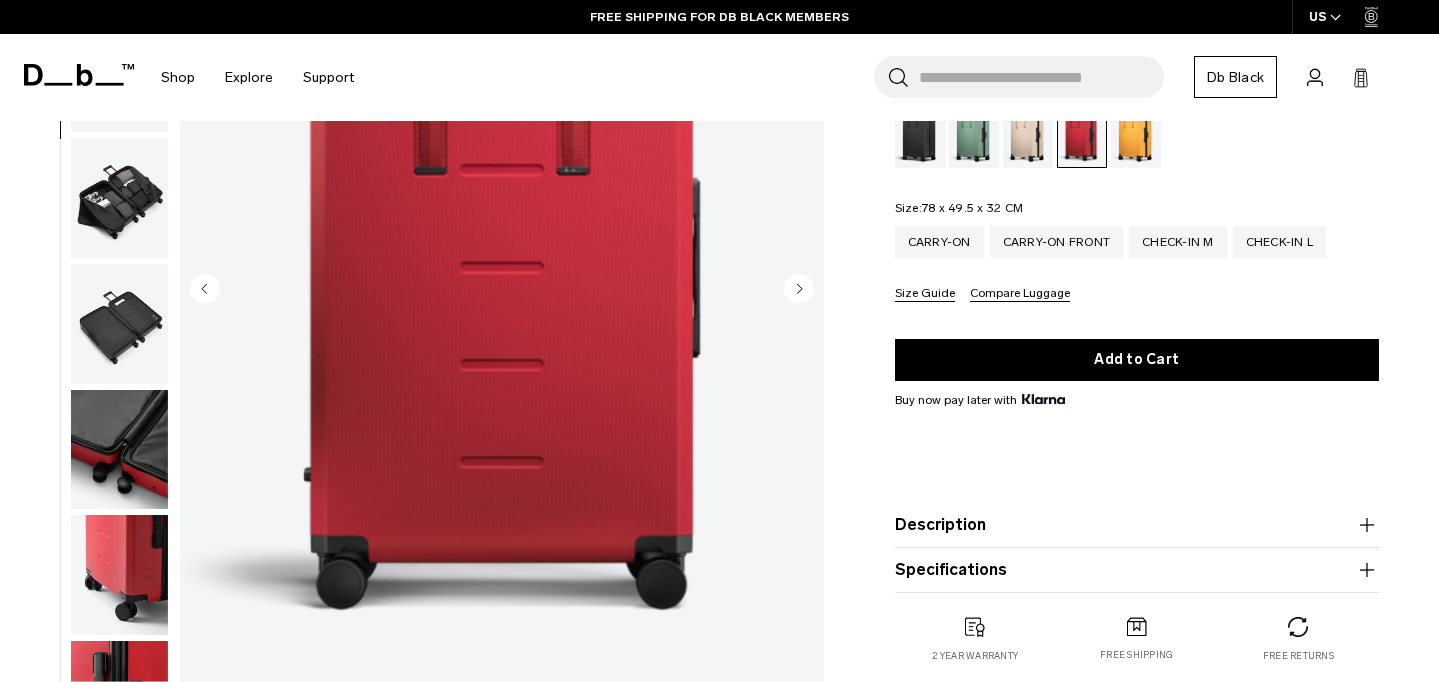 click 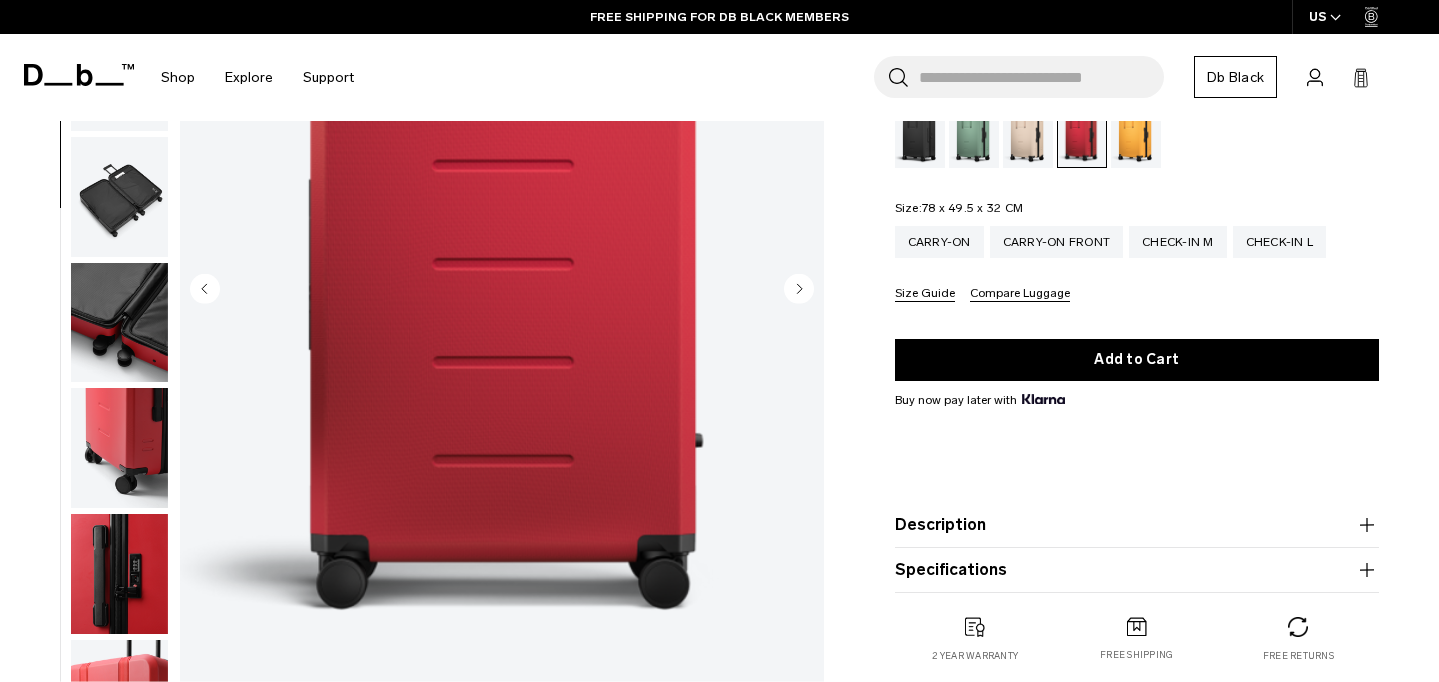click 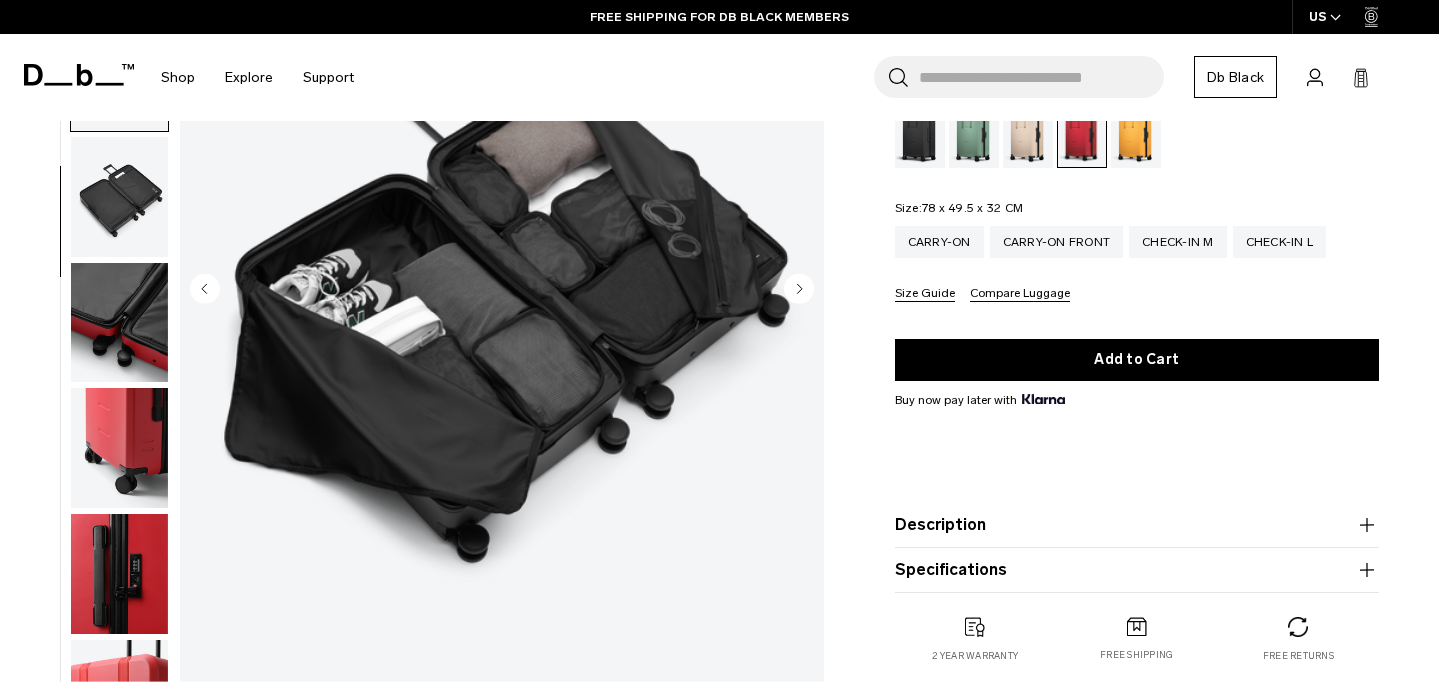 scroll, scrollTop: 509, scrollLeft: 0, axis: vertical 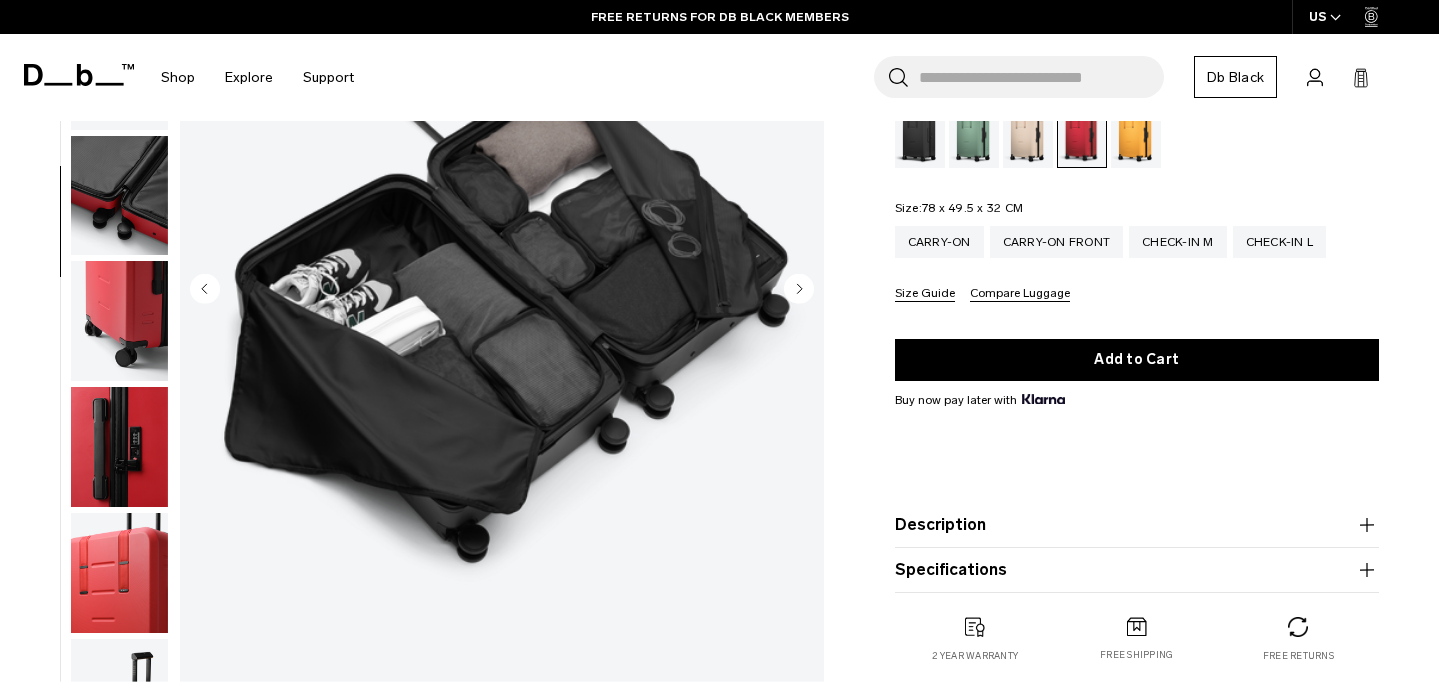 click 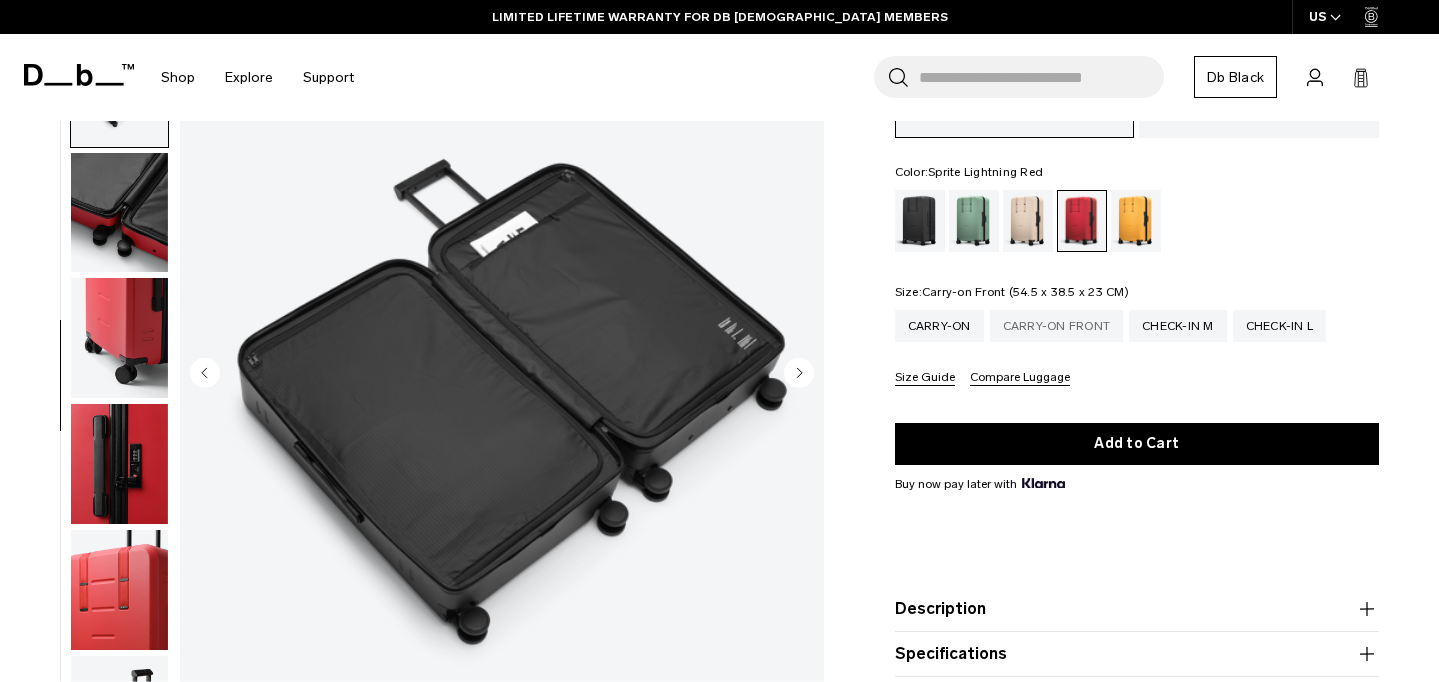 scroll, scrollTop: 142, scrollLeft: 0, axis: vertical 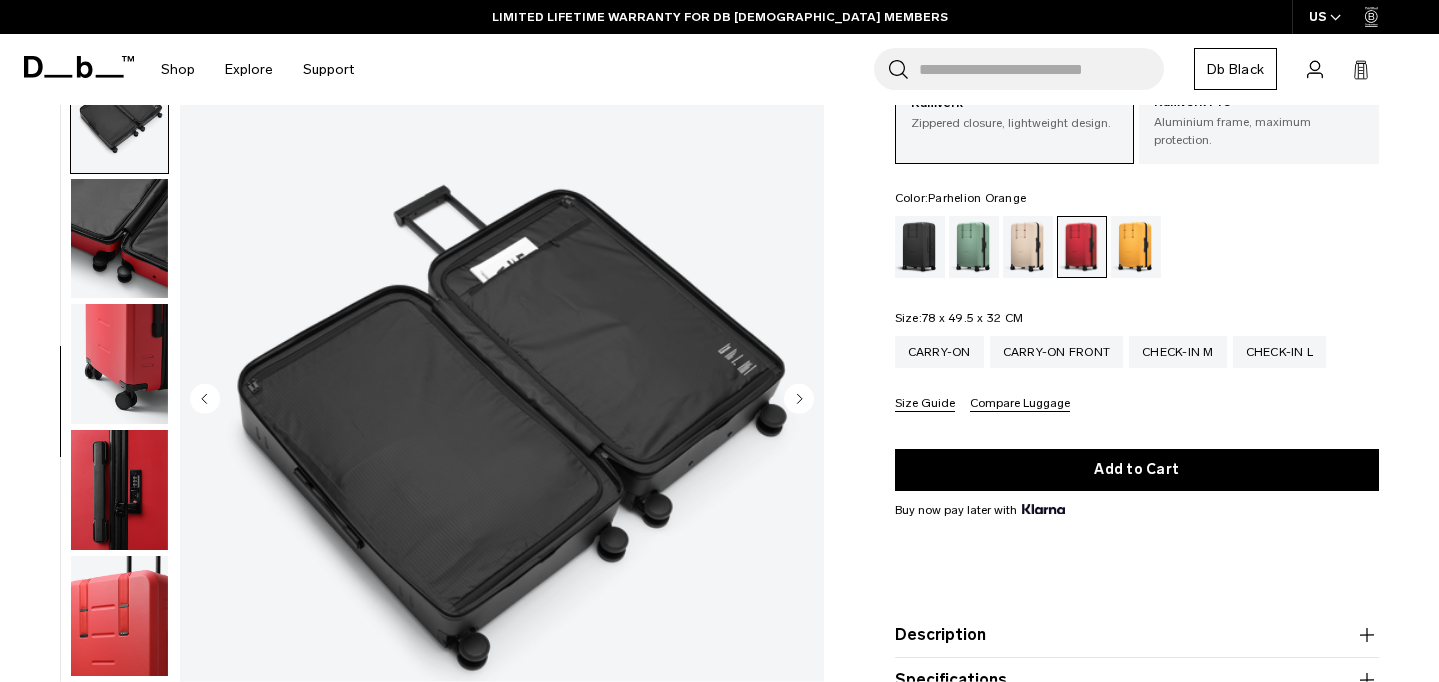 click at bounding box center [1136, 247] 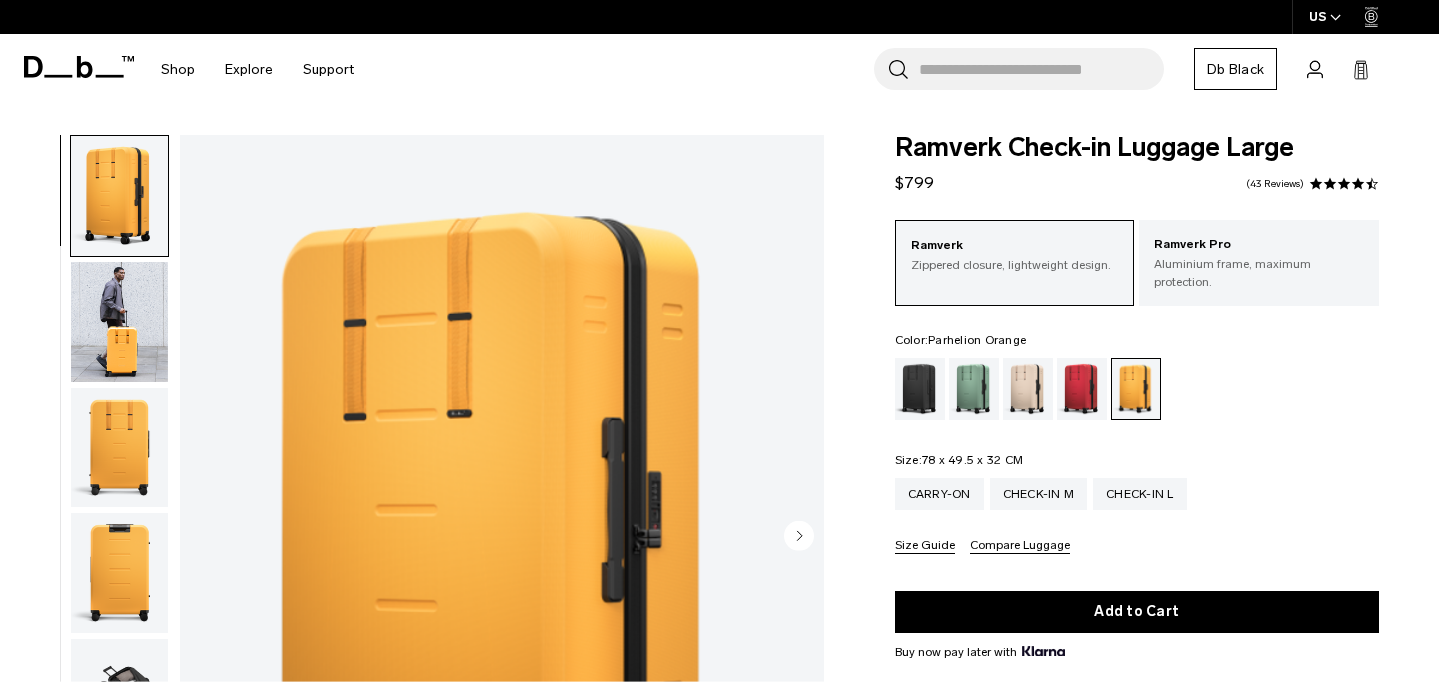scroll, scrollTop: 0, scrollLeft: 0, axis: both 